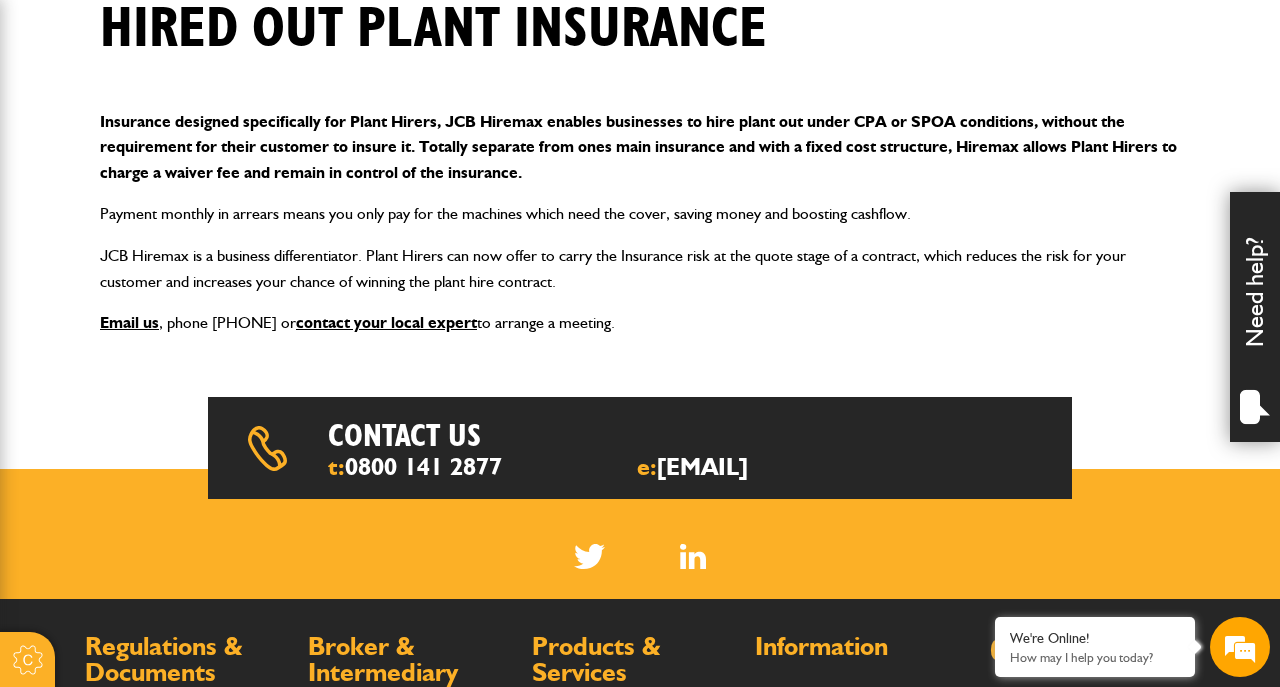 scroll, scrollTop: 481, scrollLeft: 0, axis: vertical 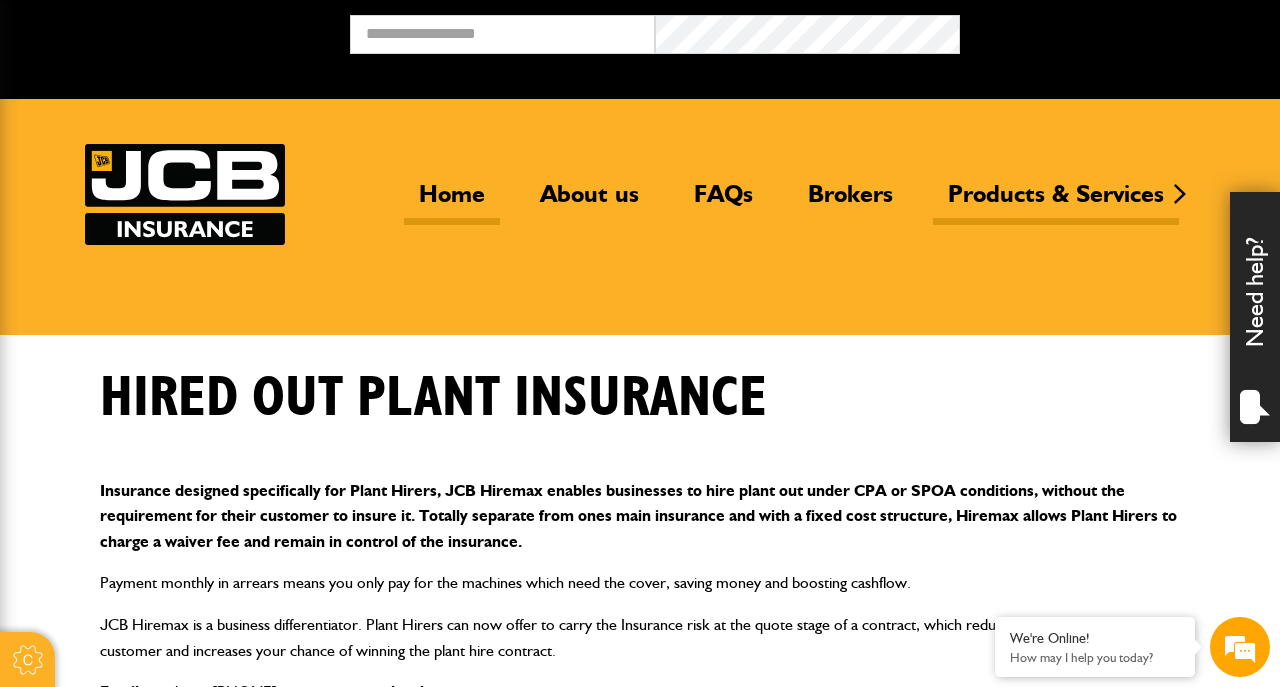 click on "Home" at bounding box center (452, 202) 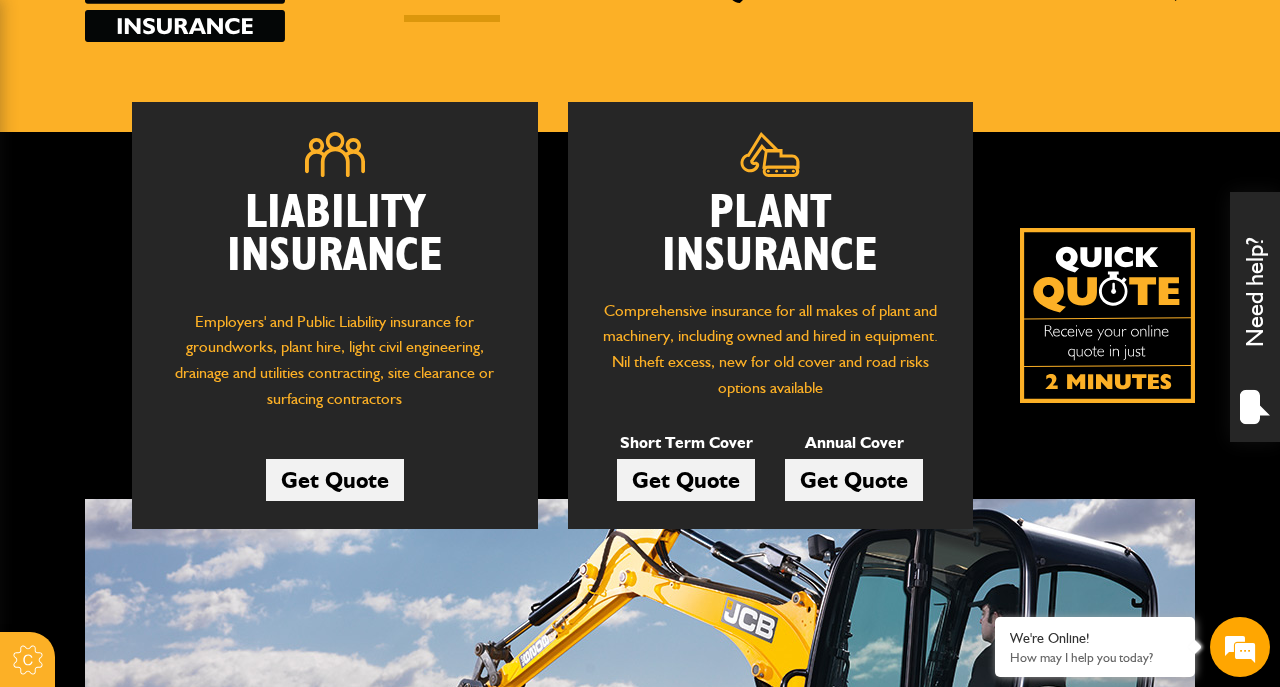 scroll, scrollTop: 204, scrollLeft: 0, axis: vertical 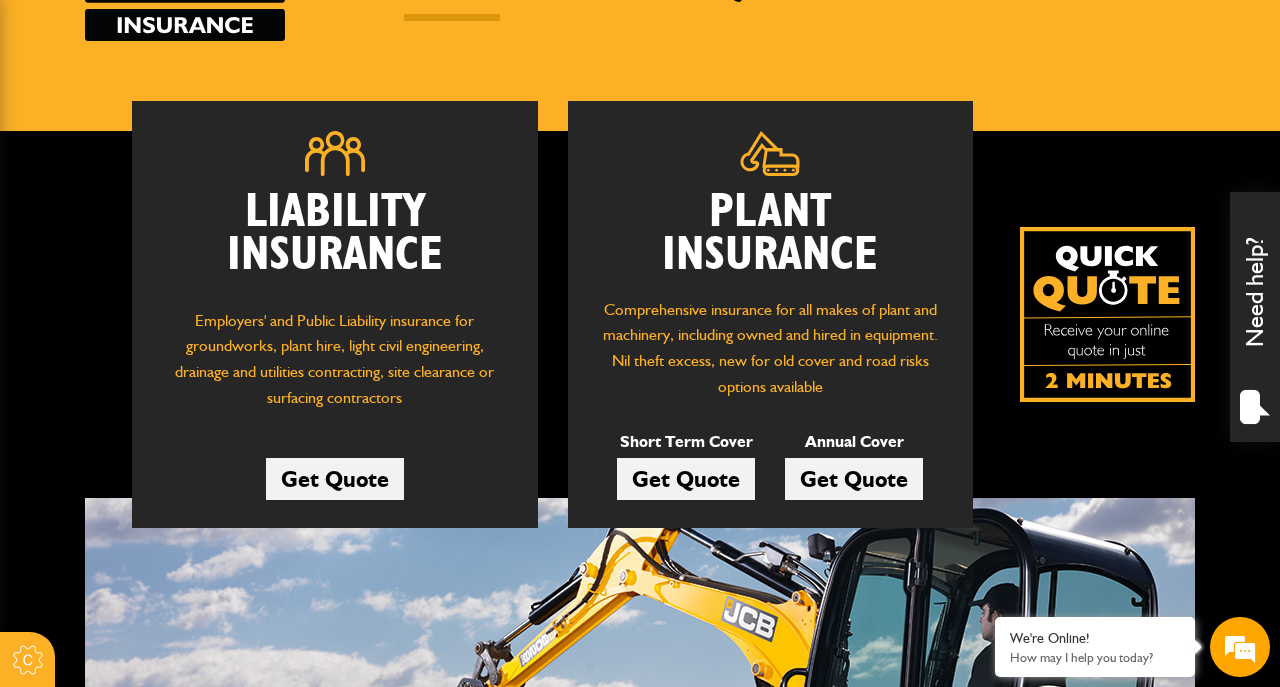 click on "Get Quote" at bounding box center [686, 479] 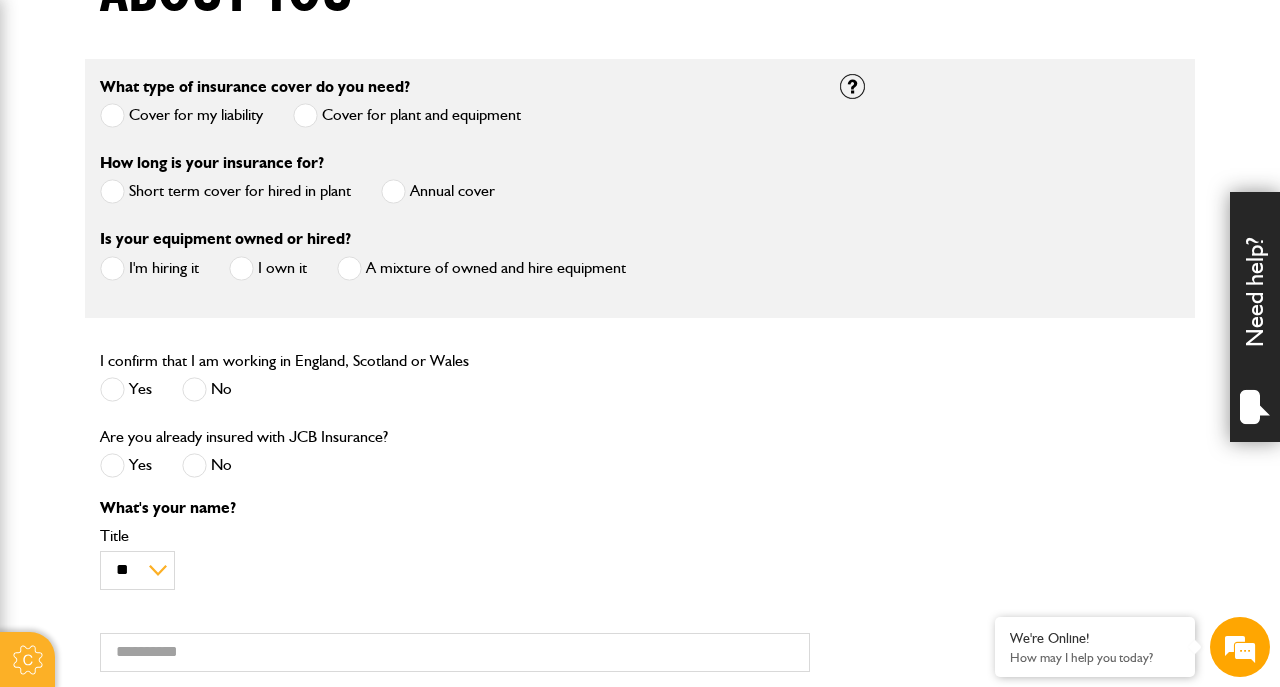 scroll, scrollTop: 570, scrollLeft: 0, axis: vertical 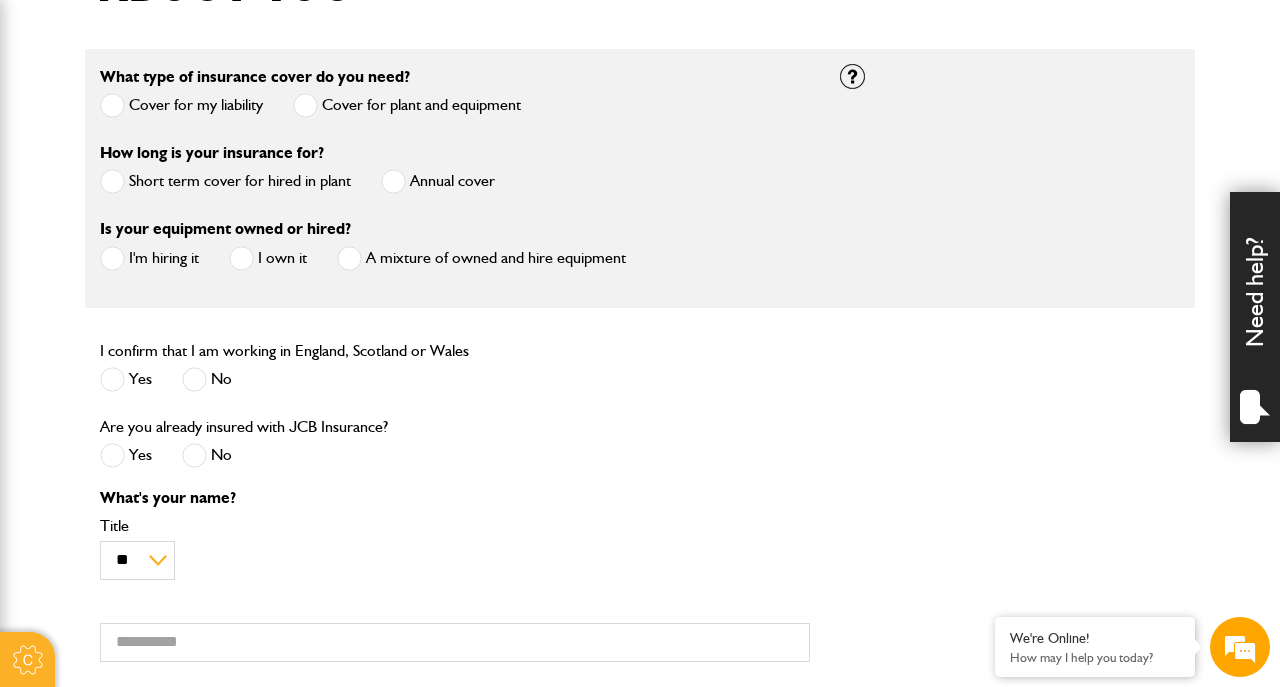 click at bounding box center [112, 181] 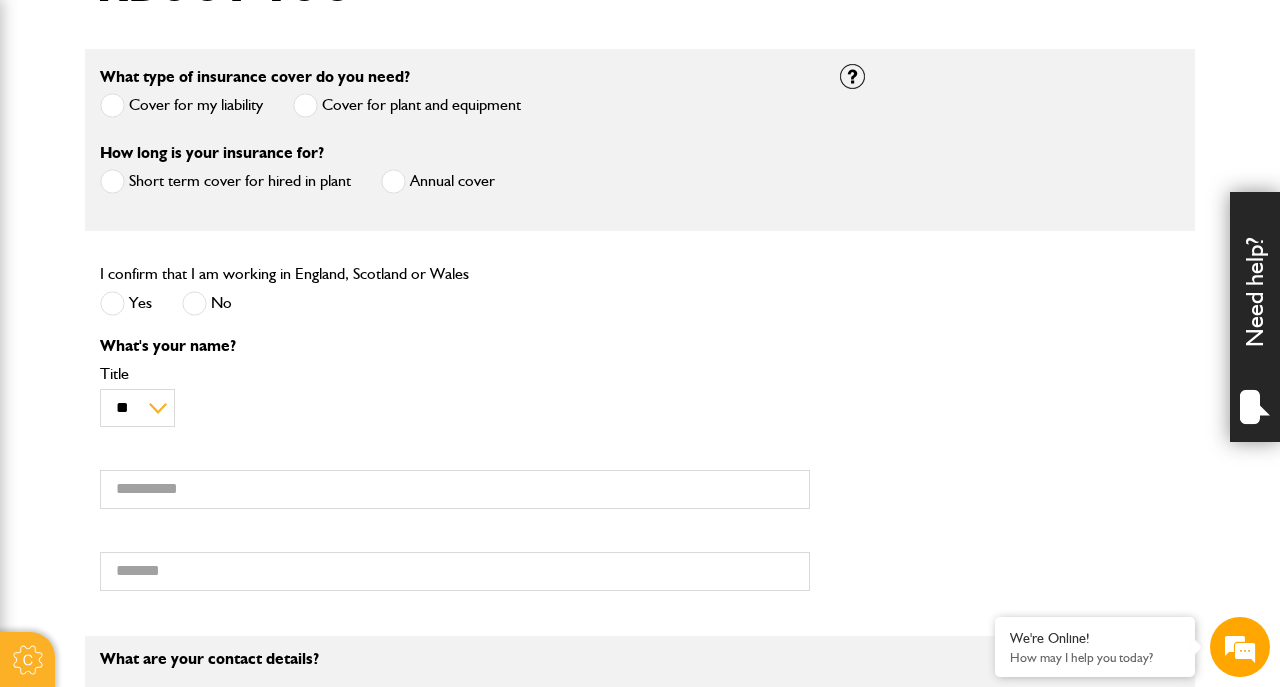 click at bounding box center [112, 303] 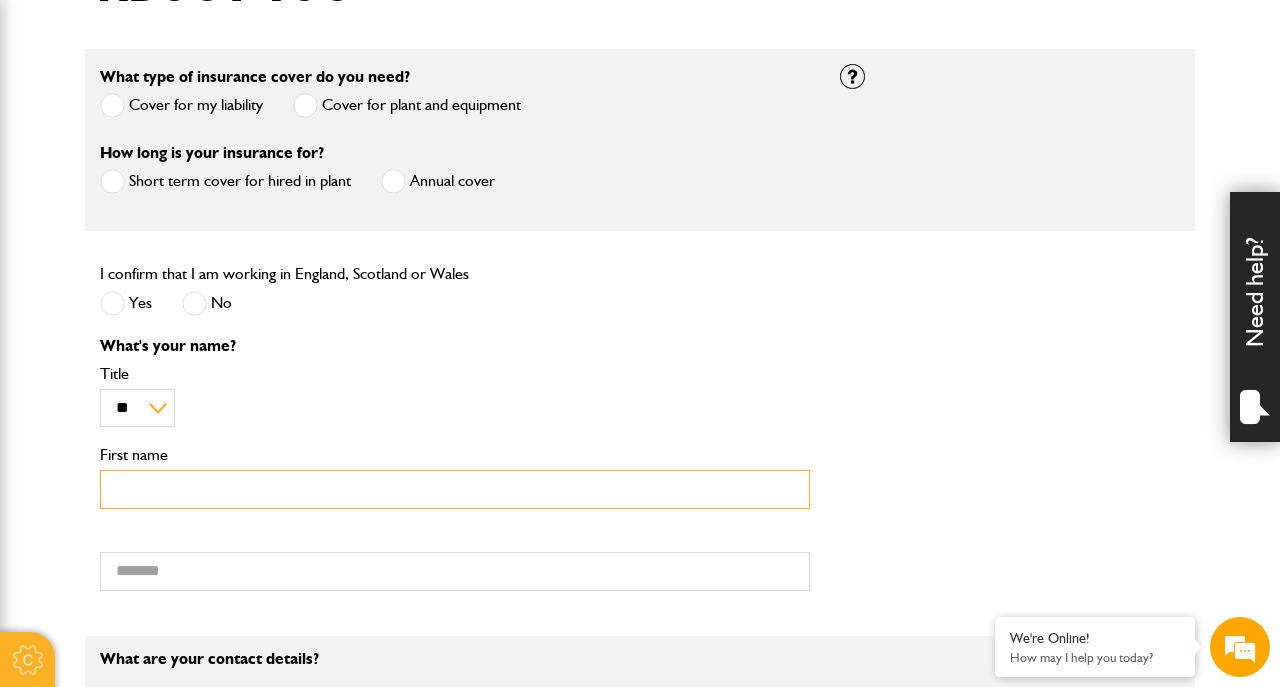 click on "First name" at bounding box center [455, 489] 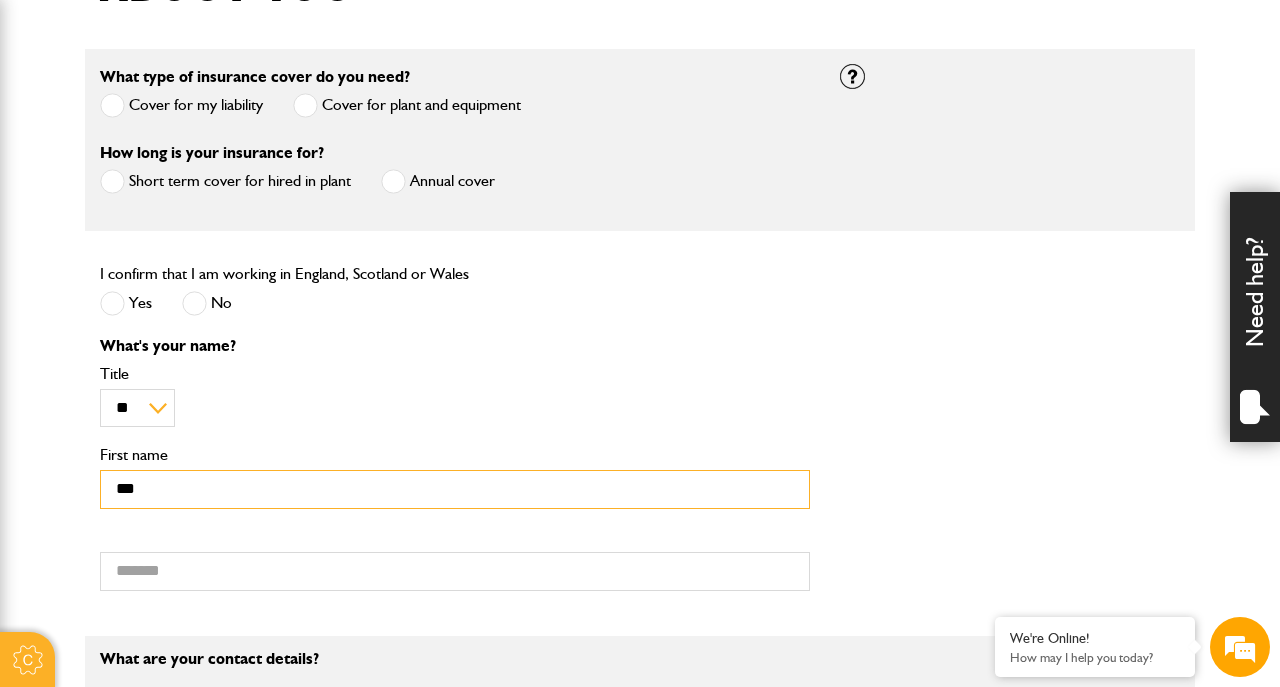 type on "***" 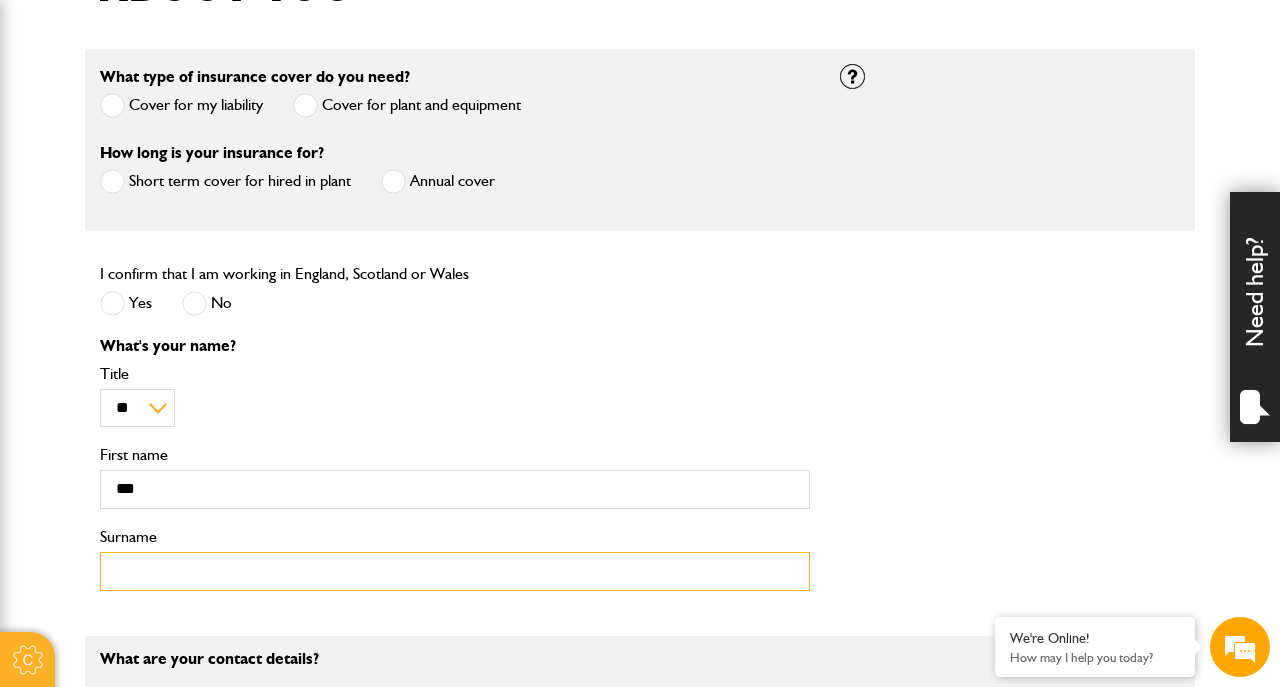 click on "Surname" at bounding box center [455, 571] 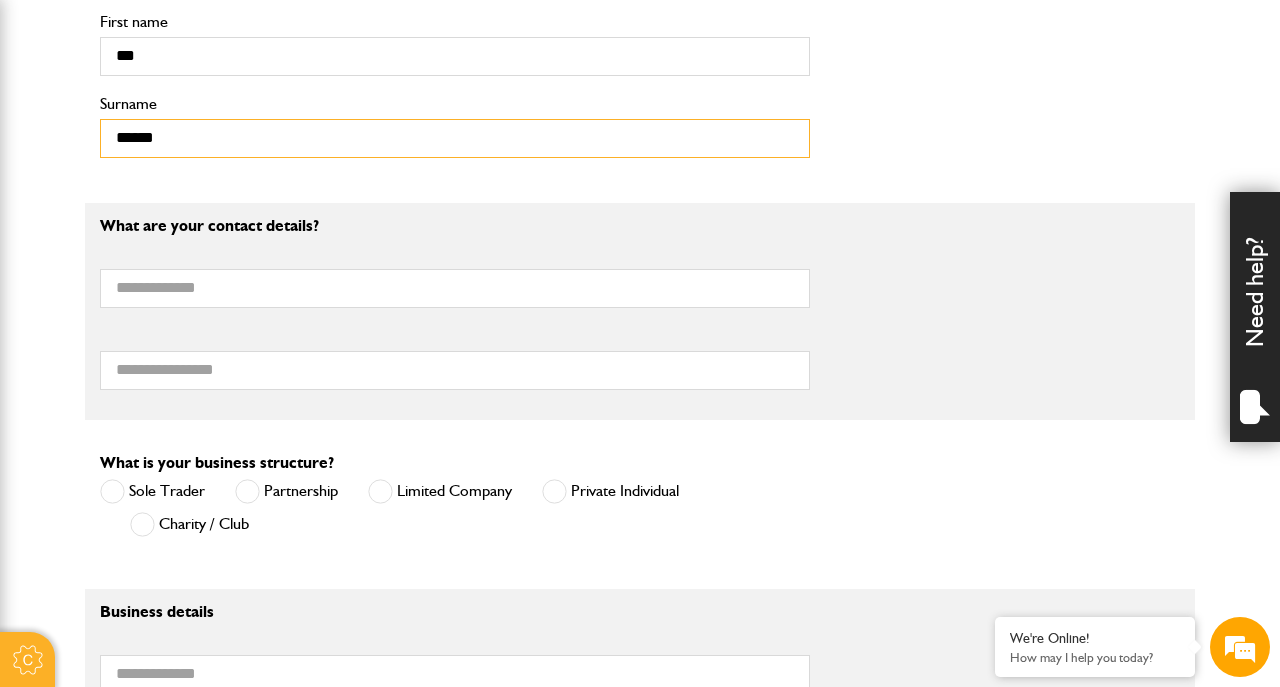 scroll, scrollTop: 1022, scrollLeft: 0, axis: vertical 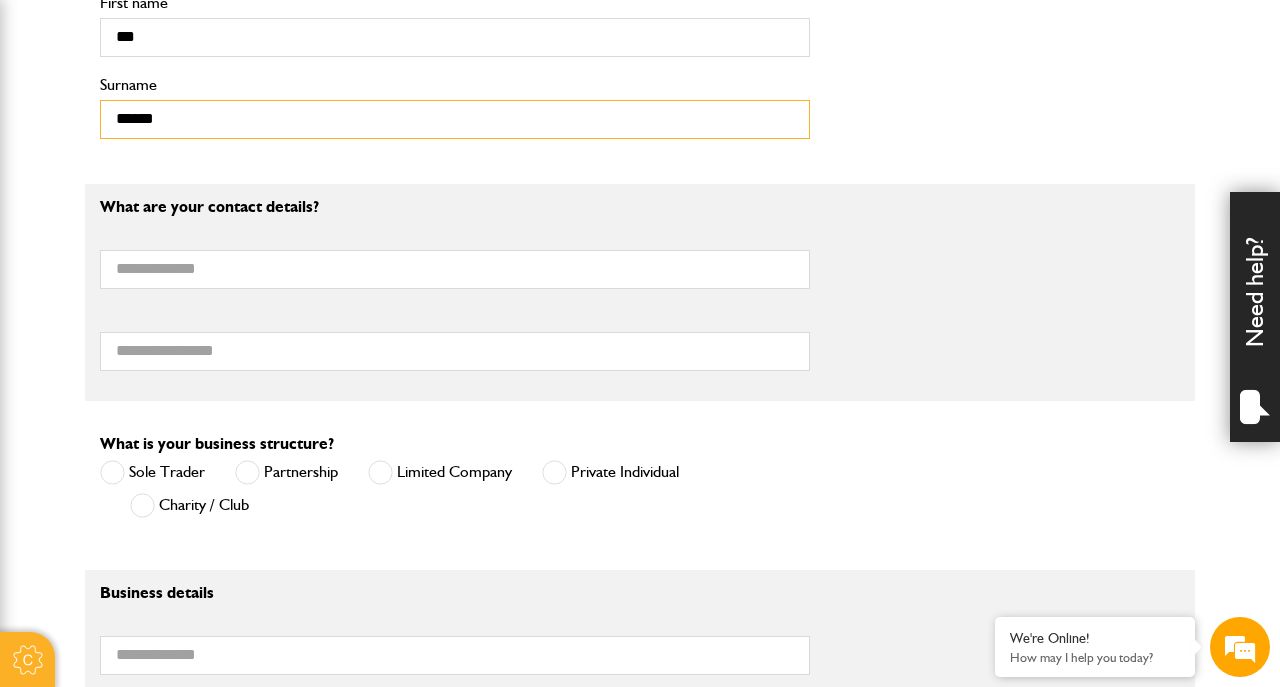 type on "******" 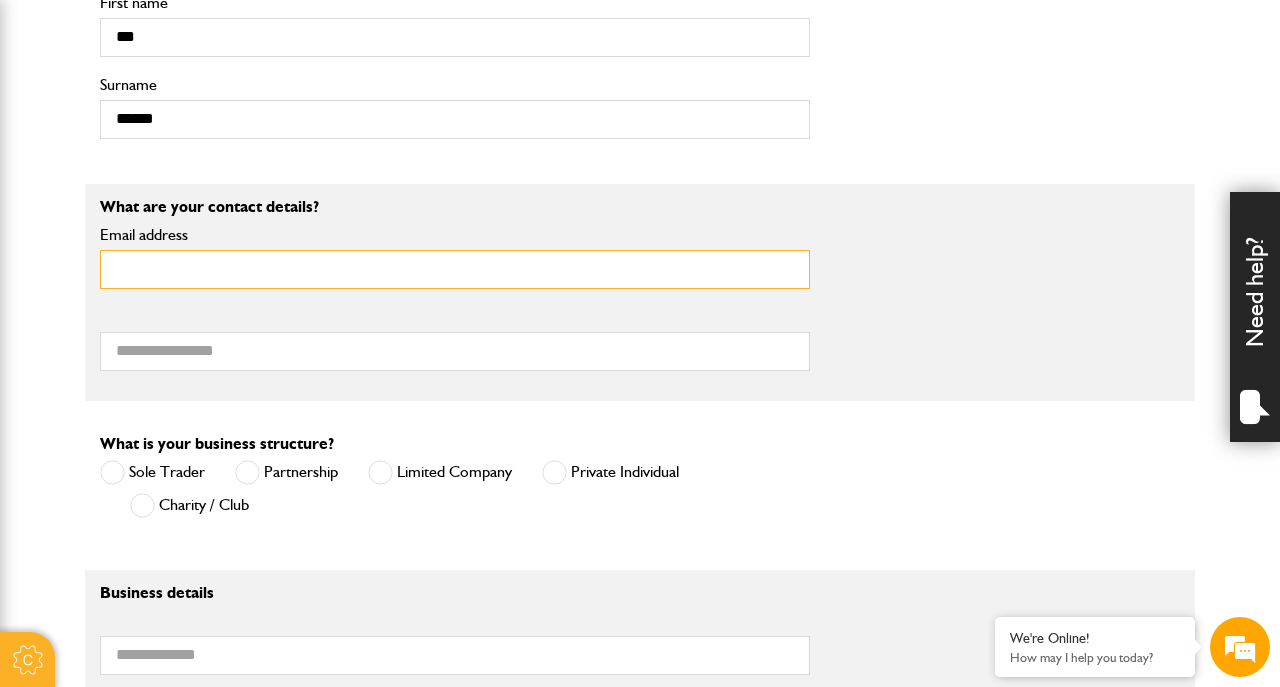 click on "Email address" at bounding box center (455, 269) 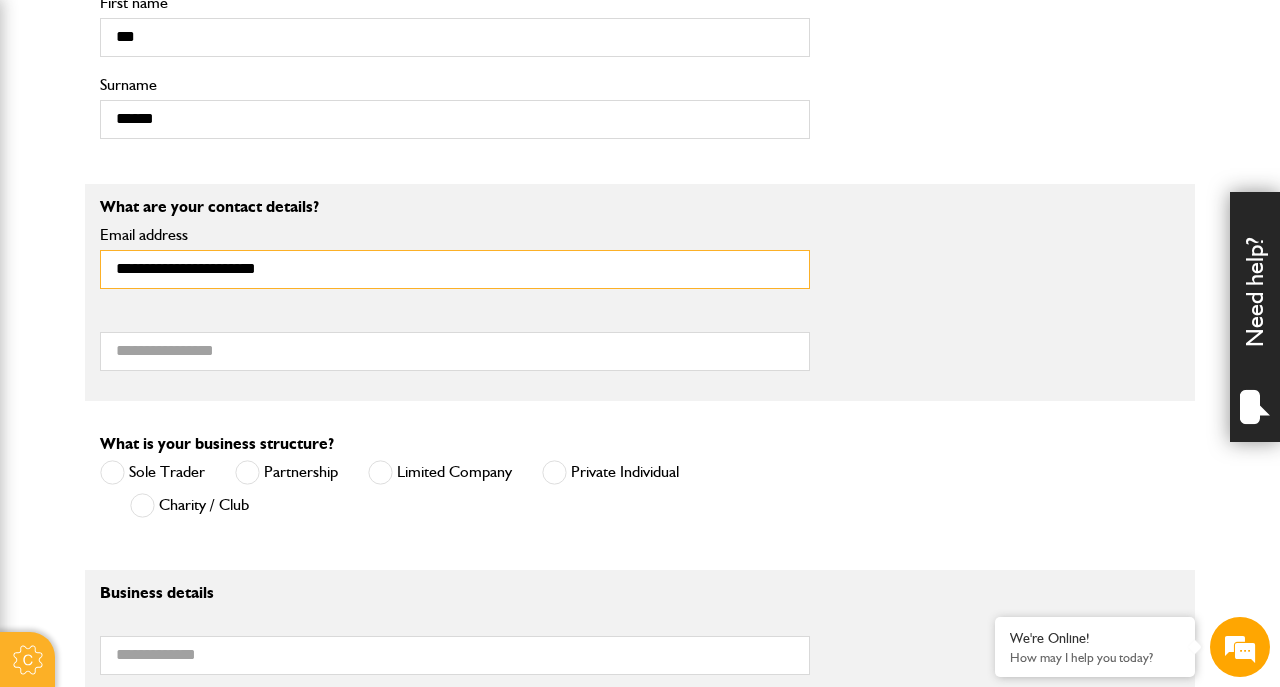 type on "**********" 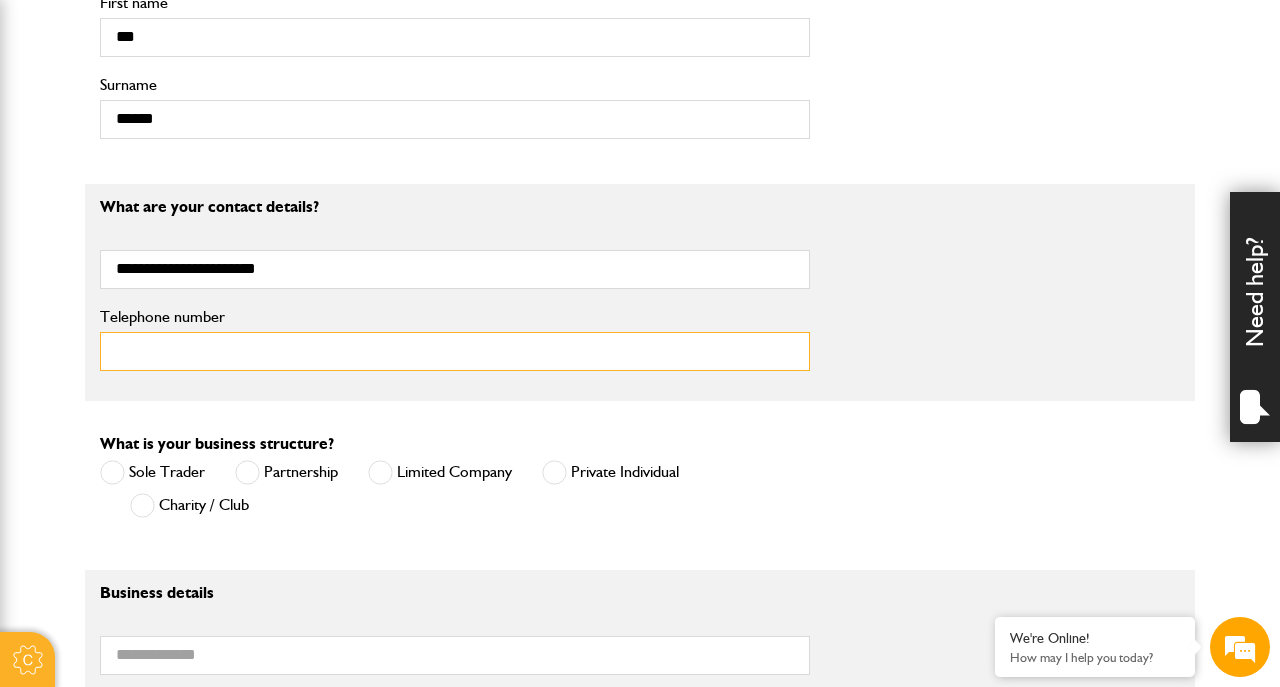 click on "Telephone number" at bounding box center [455, 351] 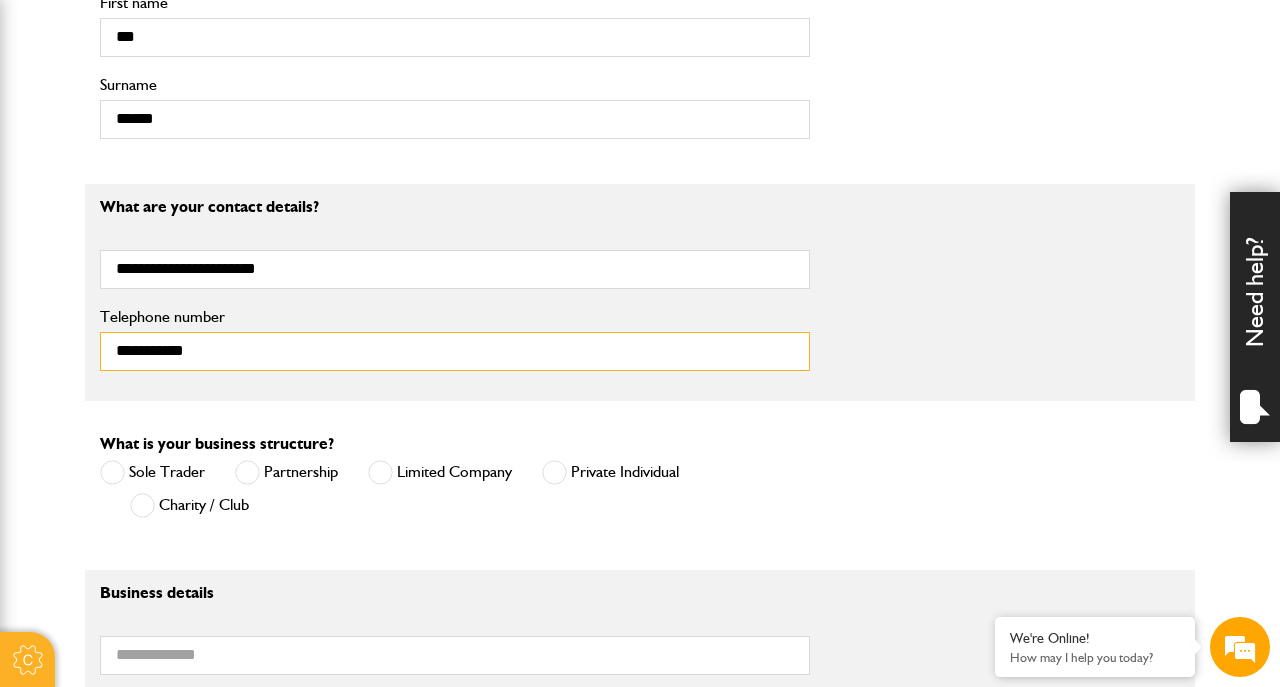 type on "**********" 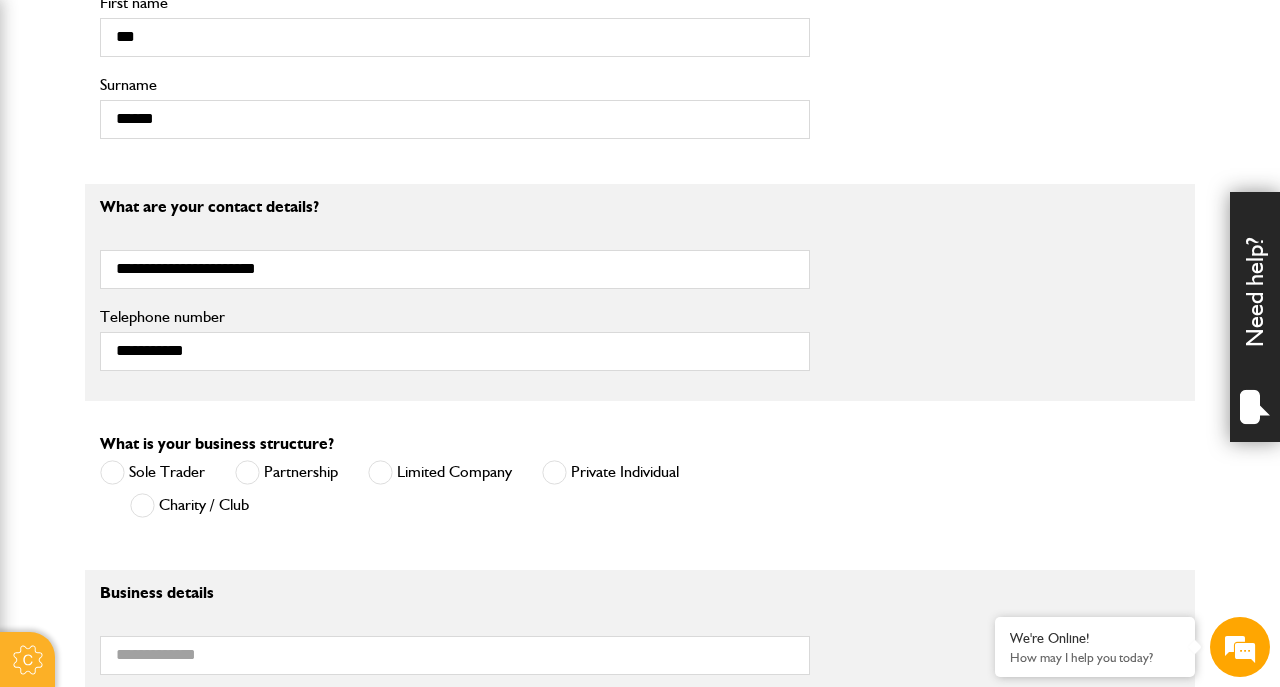 click at bounding box center [554, 472] 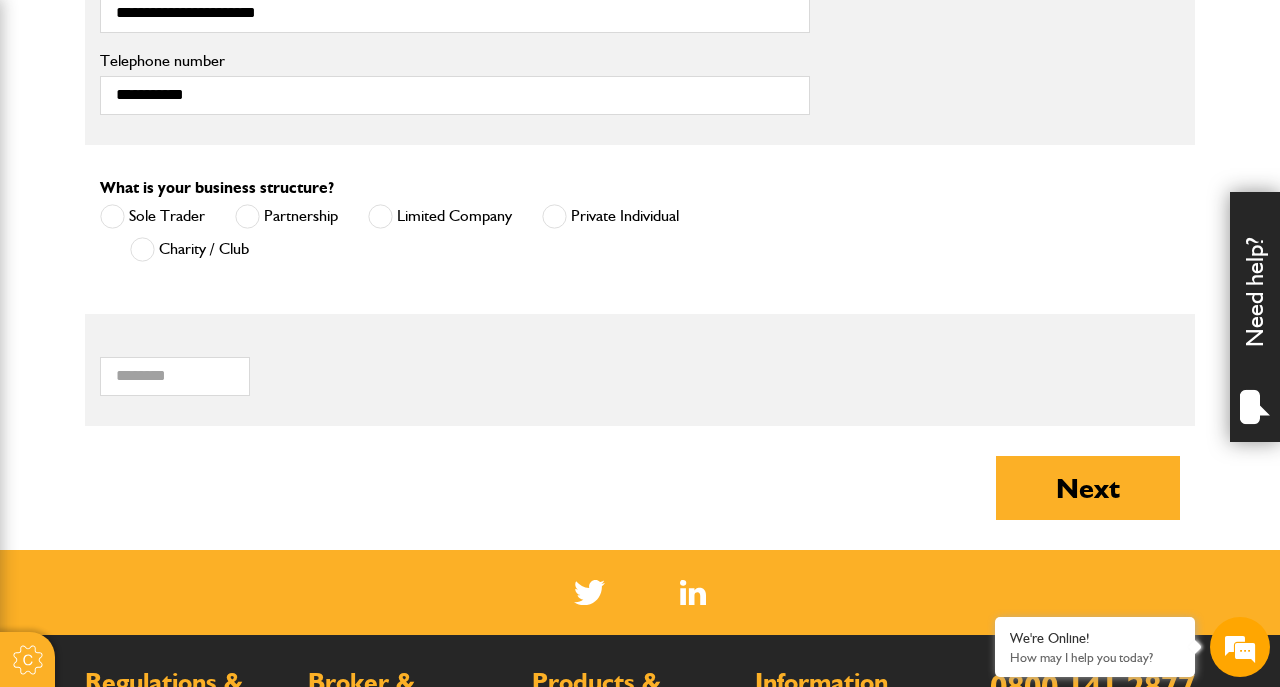 scroll, scrollTop: 1298, scrollLeft: 0, axis: vertical 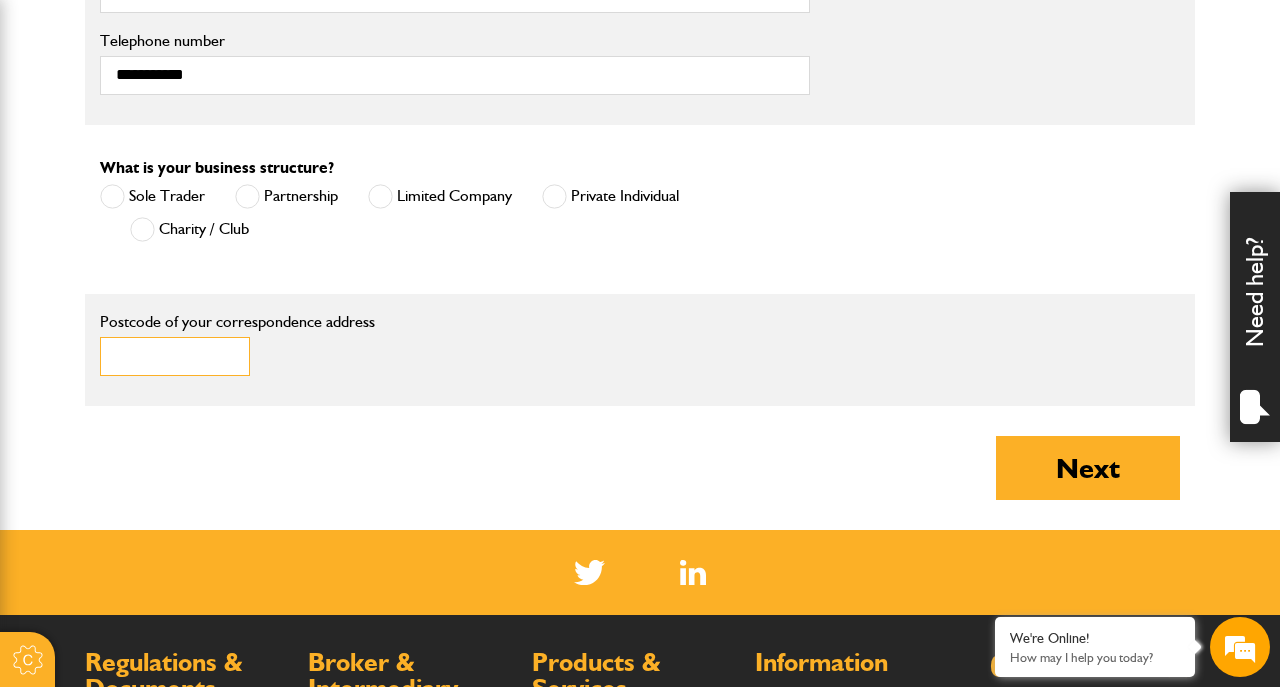 click on "Postcode of your correspondence address" at bounding box center [175, 356] 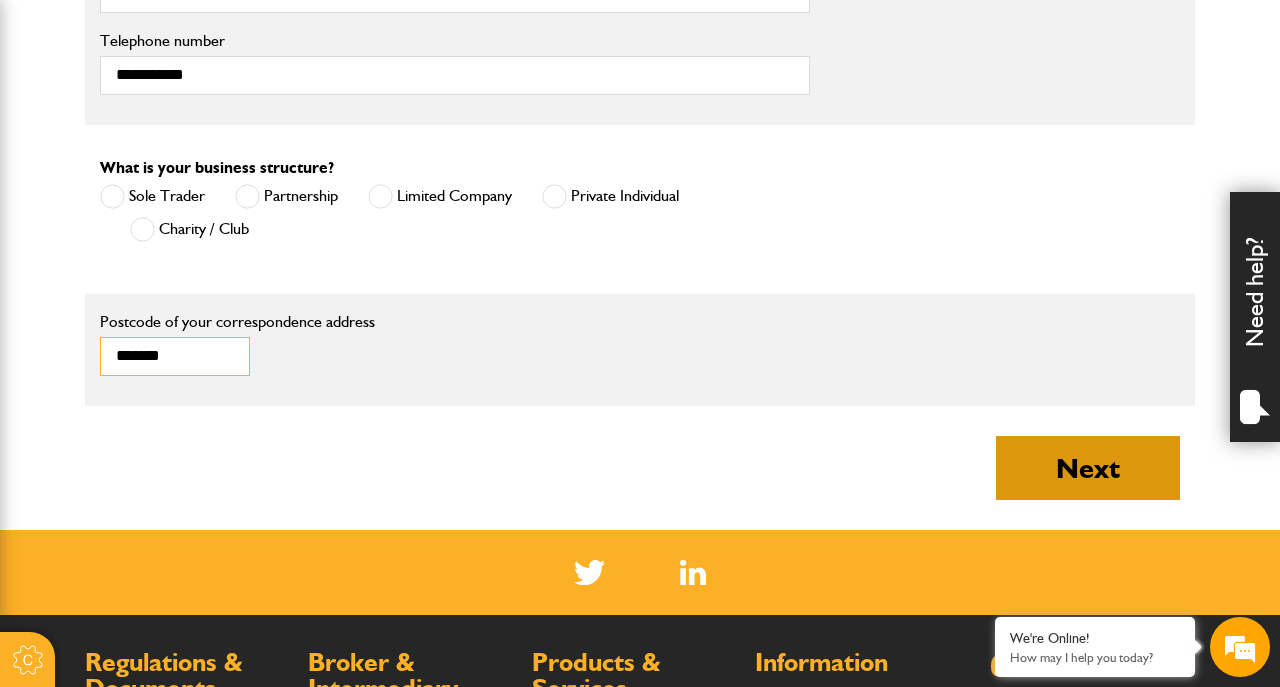 type on "*******" 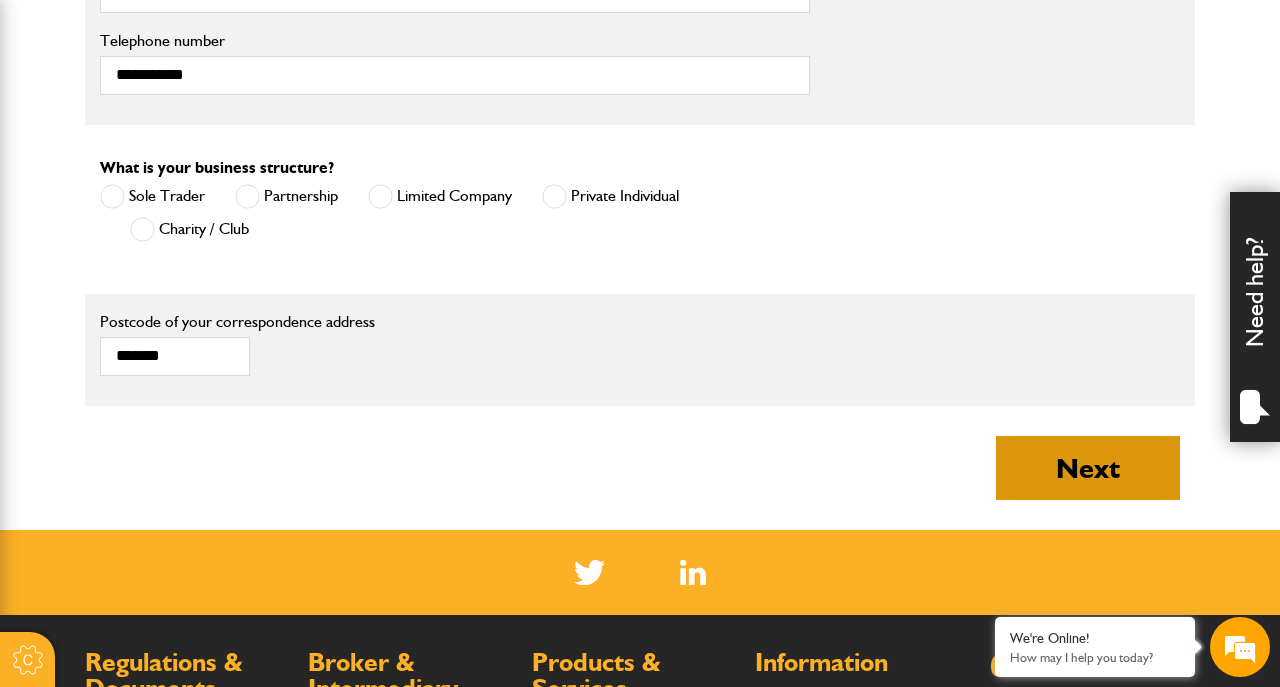 click on "Next" at bounding box center (1088, 468) 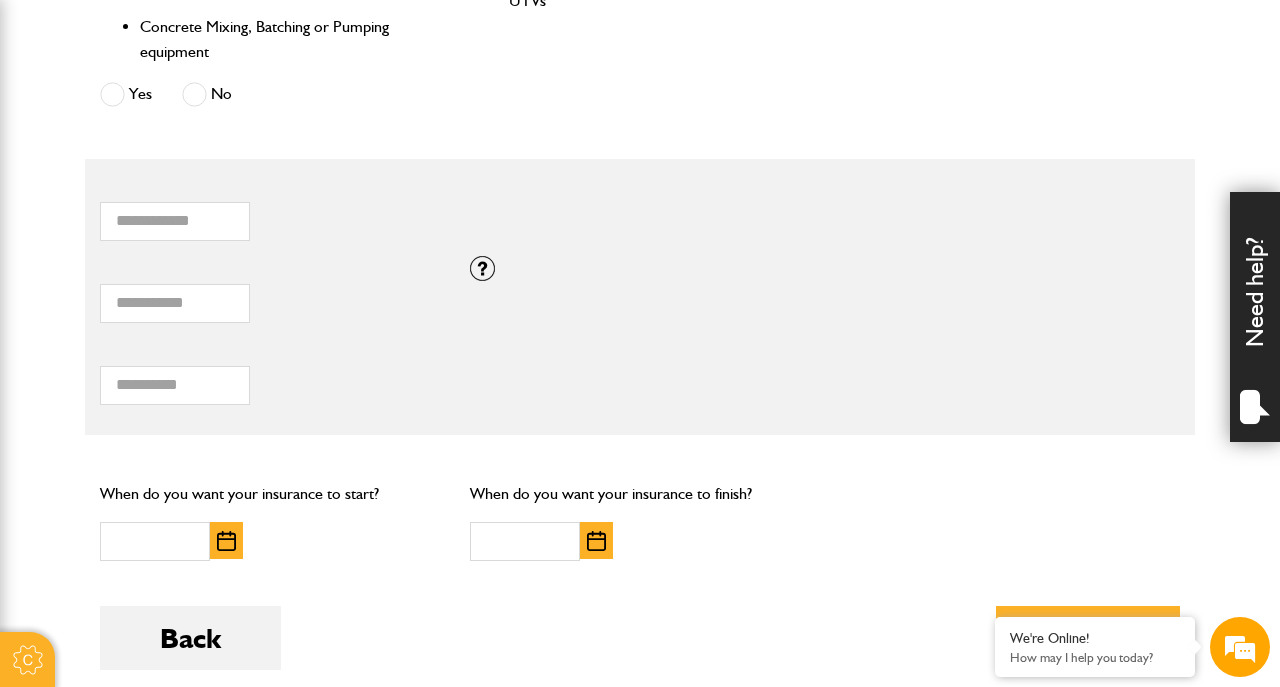 scroll, scrollTop: 1246, scrollLeft: 0, axis: vertical 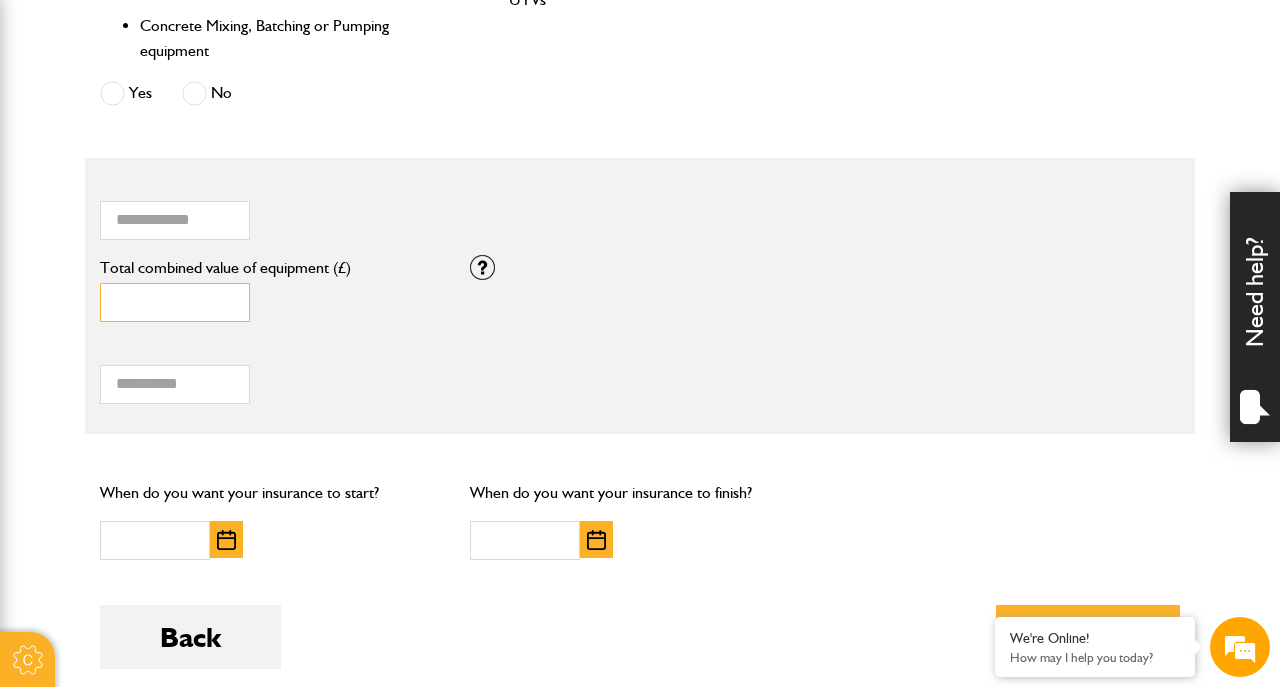 click on "*" at bounding box center (175, 302) 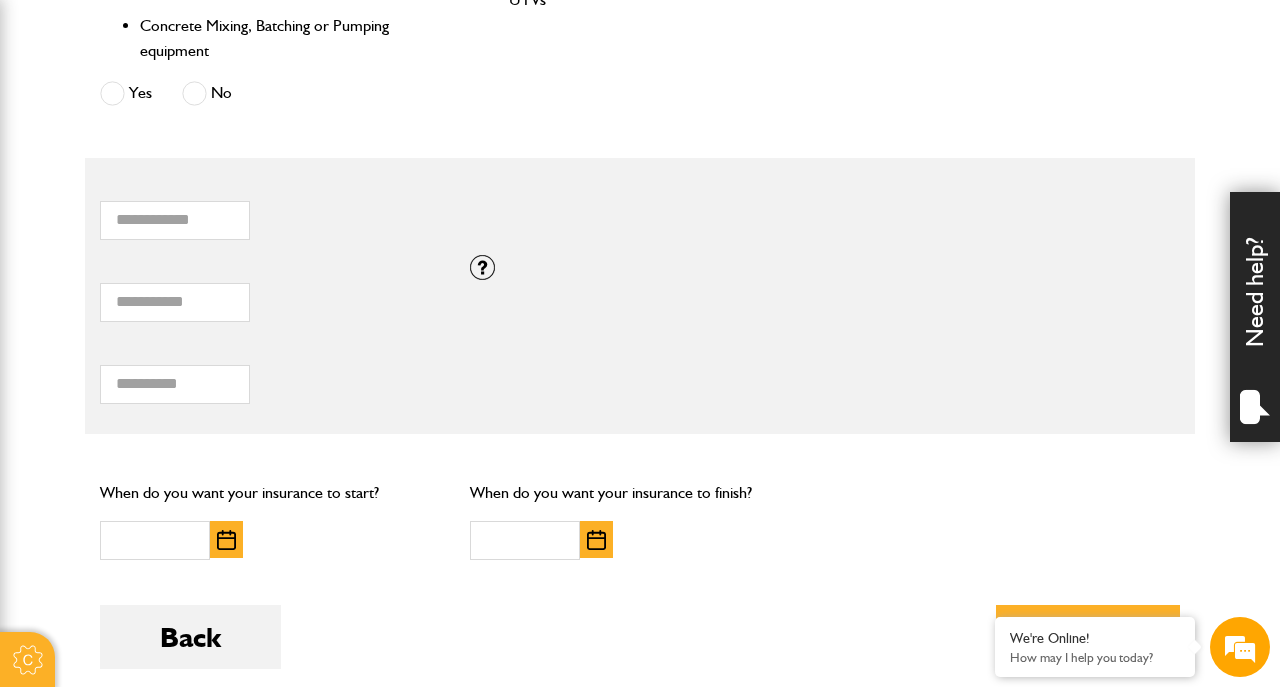 click on "Total hiring fees" at bounding box center [270, 350] 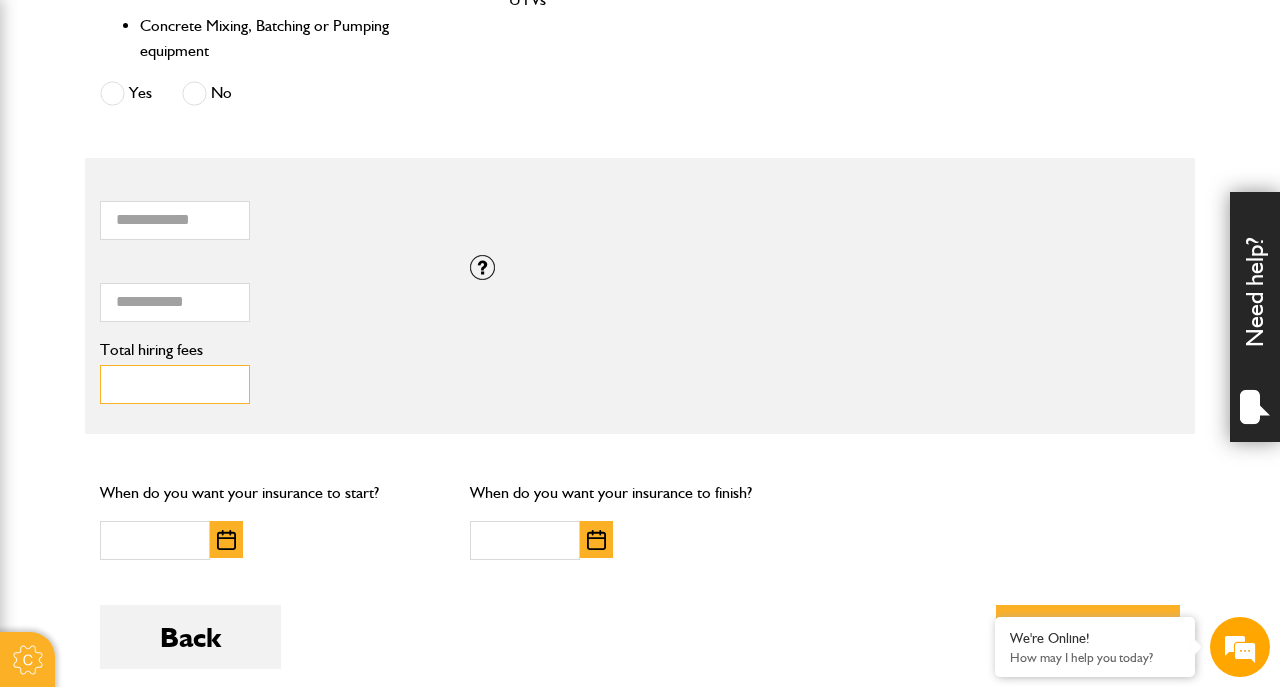 scroll, scrollTop: 0, scrollLeft: 0, axis: both 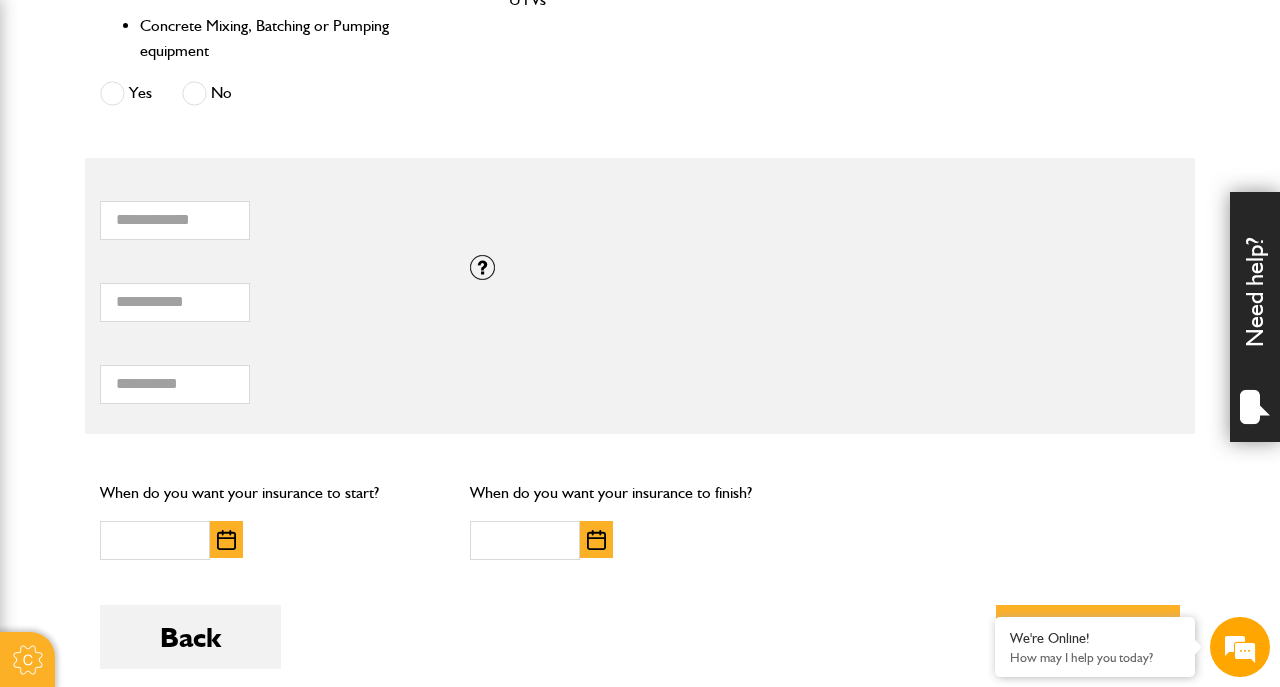 click at bounding box center [226, 540] 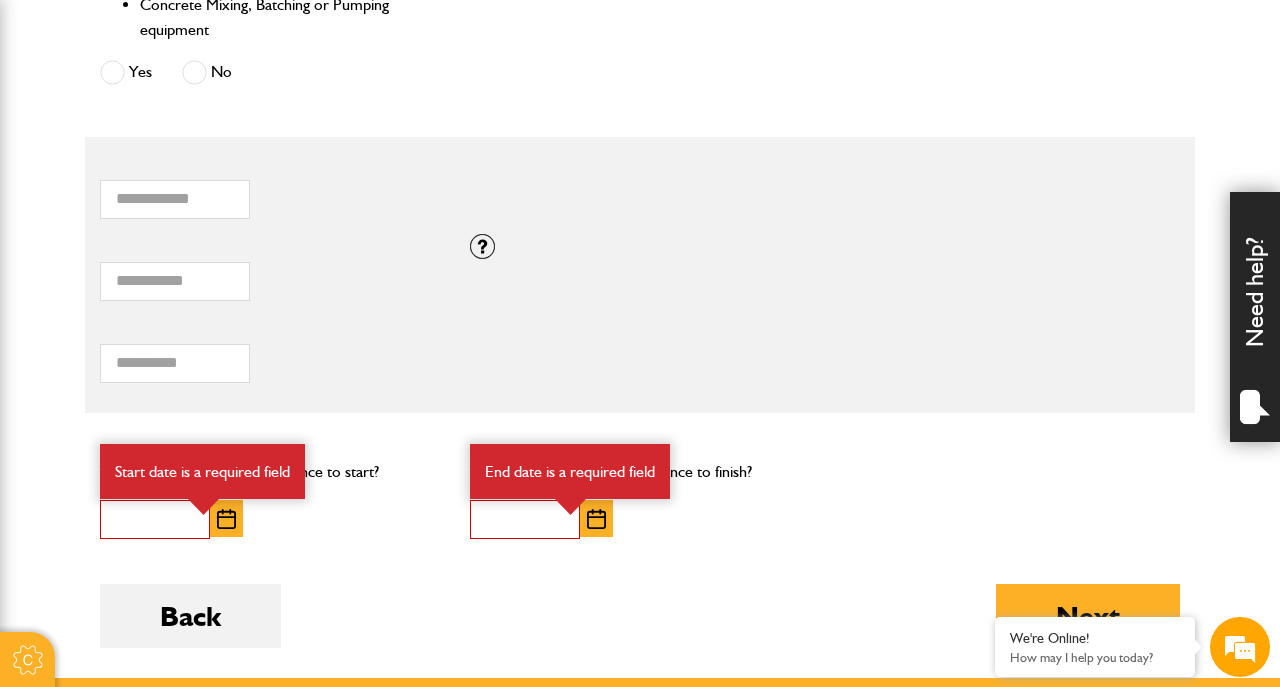 scroll, scrollTop: 1450, scrollLeft: 0, axis: vertical 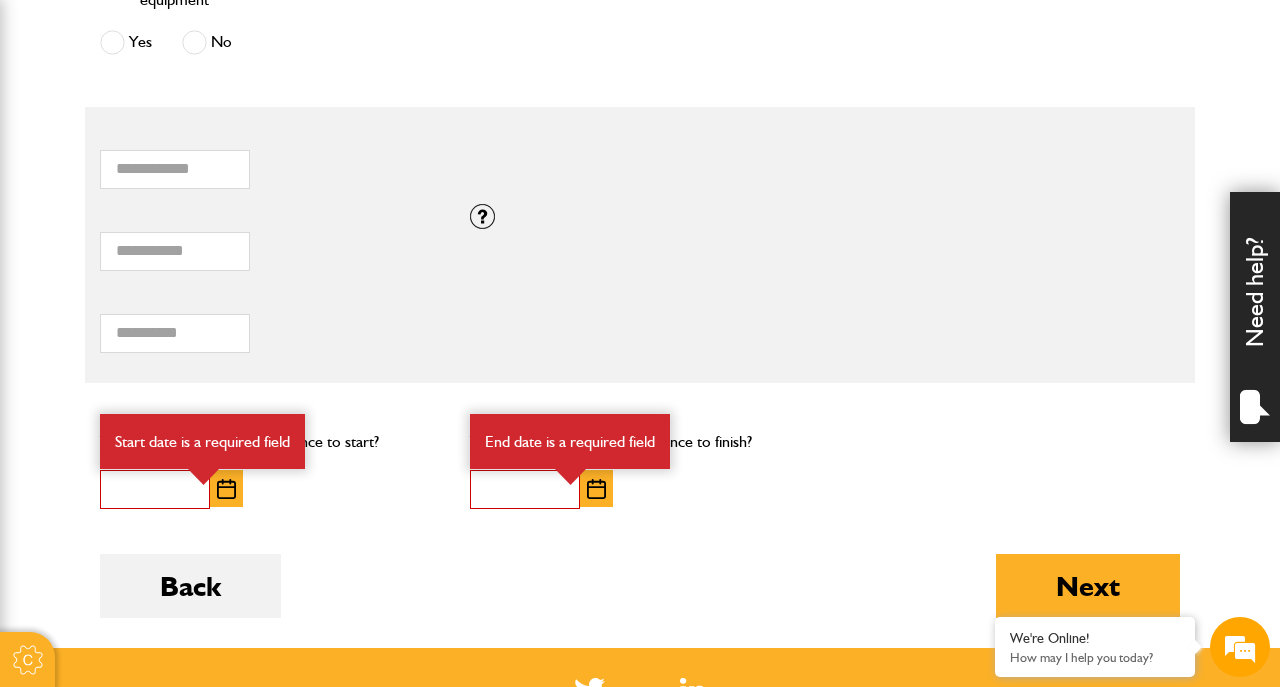 click at bounding box center (226, 489) 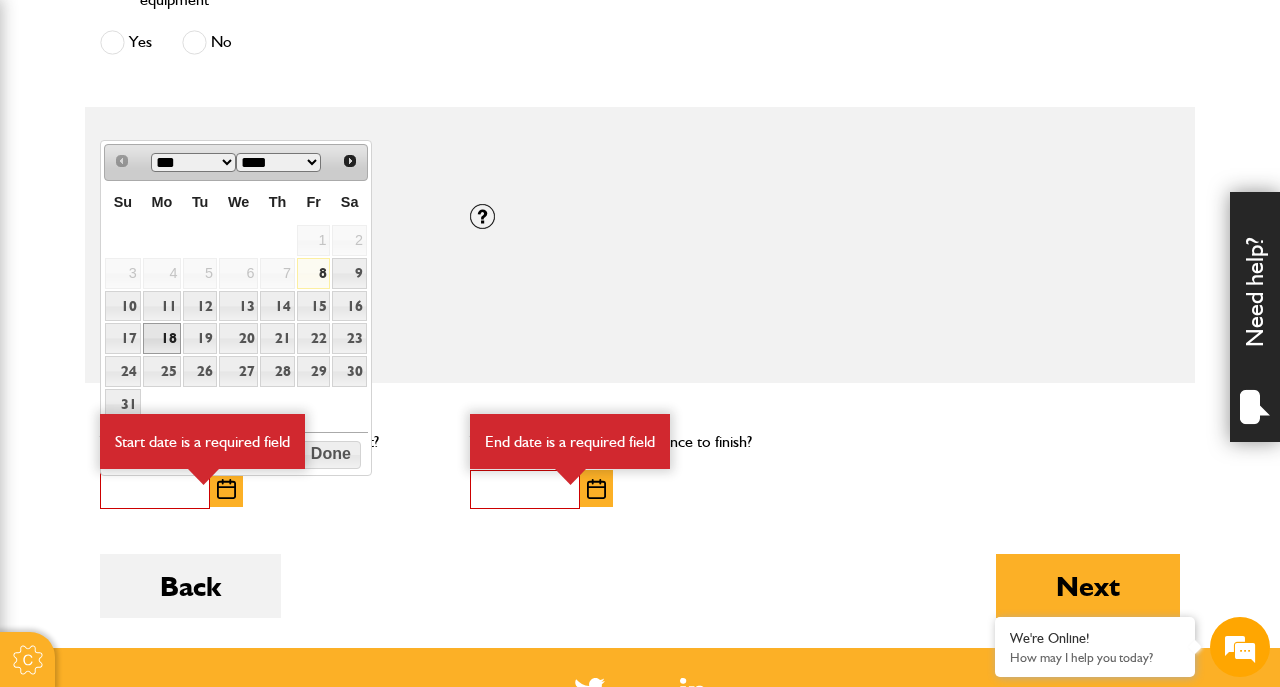 scroll, scrollTop: 0, scrollLeft: 0, axis: both 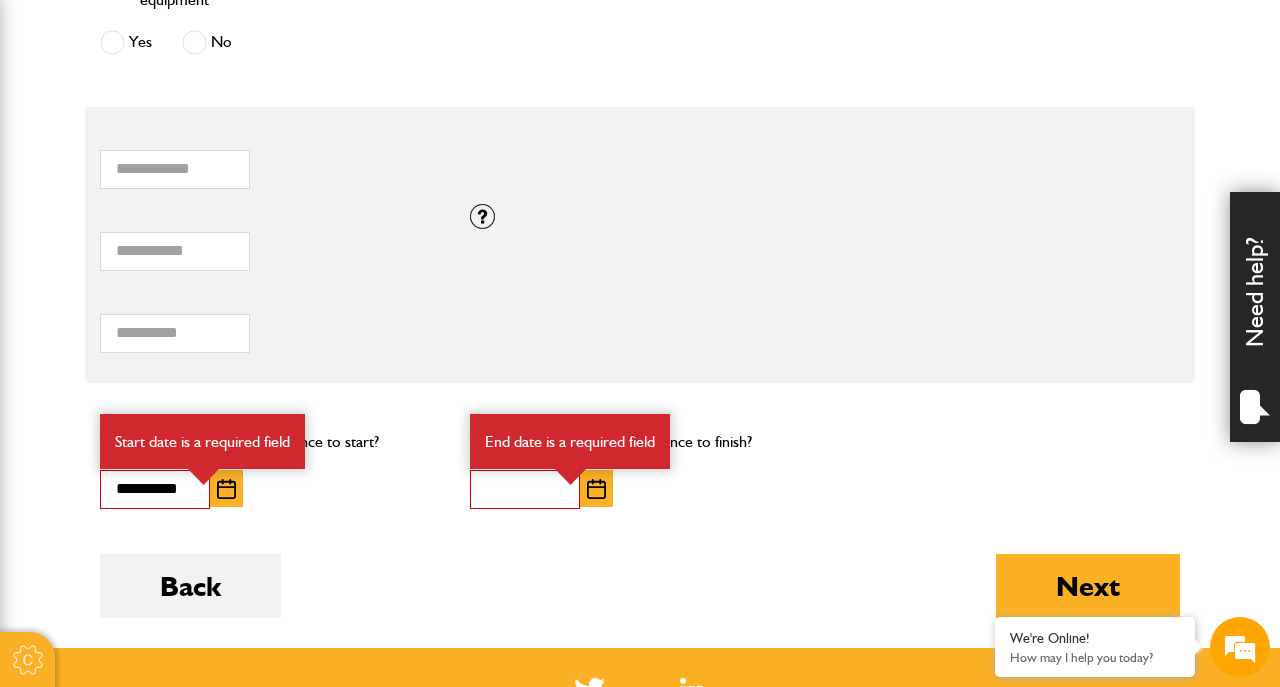 click at bounding box center [596, 489] 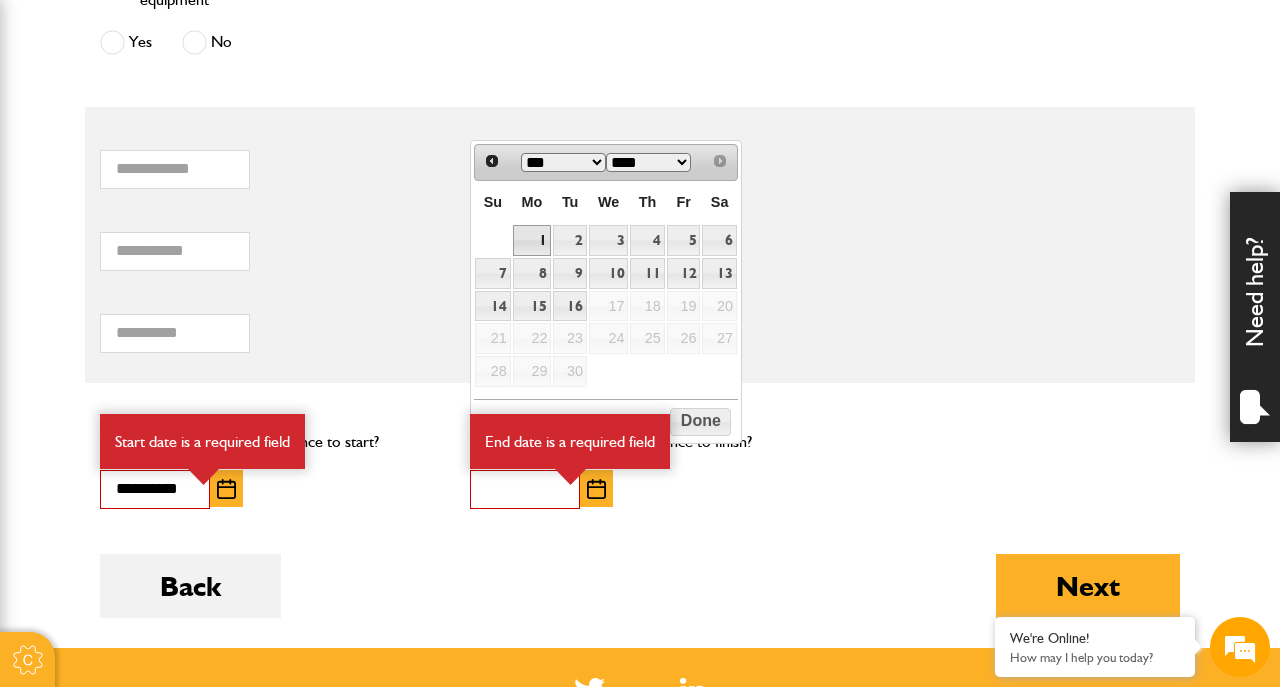 click on "1" at bounding box center [532, 240] 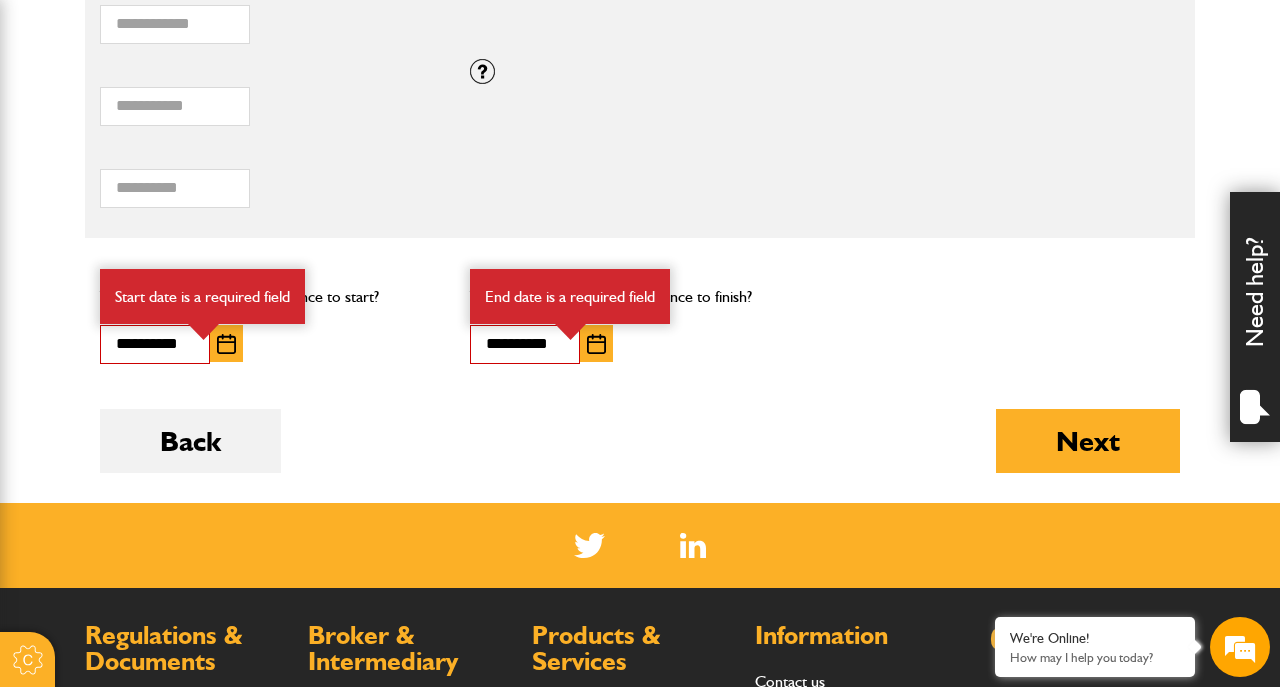 scroll, scrollTop: 1596, scrollLeft: 0, axis: vertical 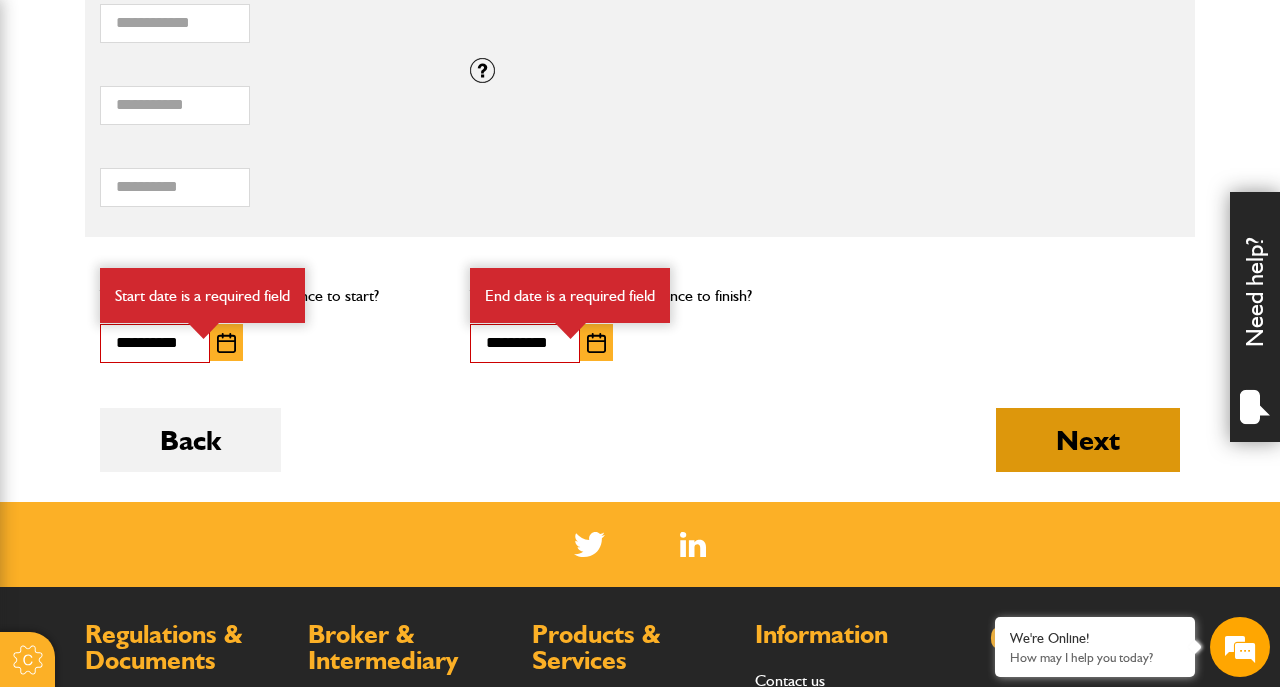 click on "Next" at bounding box center (1088, 440) 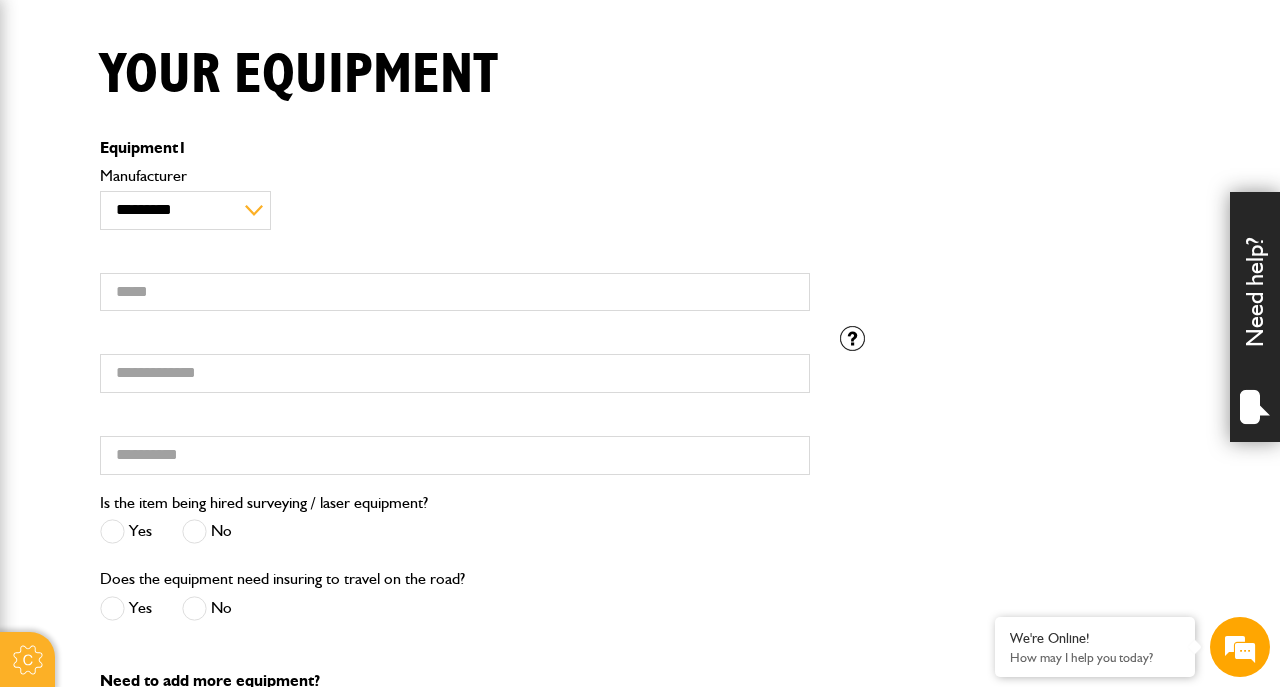 scroll, scrollTop: 480, scrollLeft: 0, axis: vertical 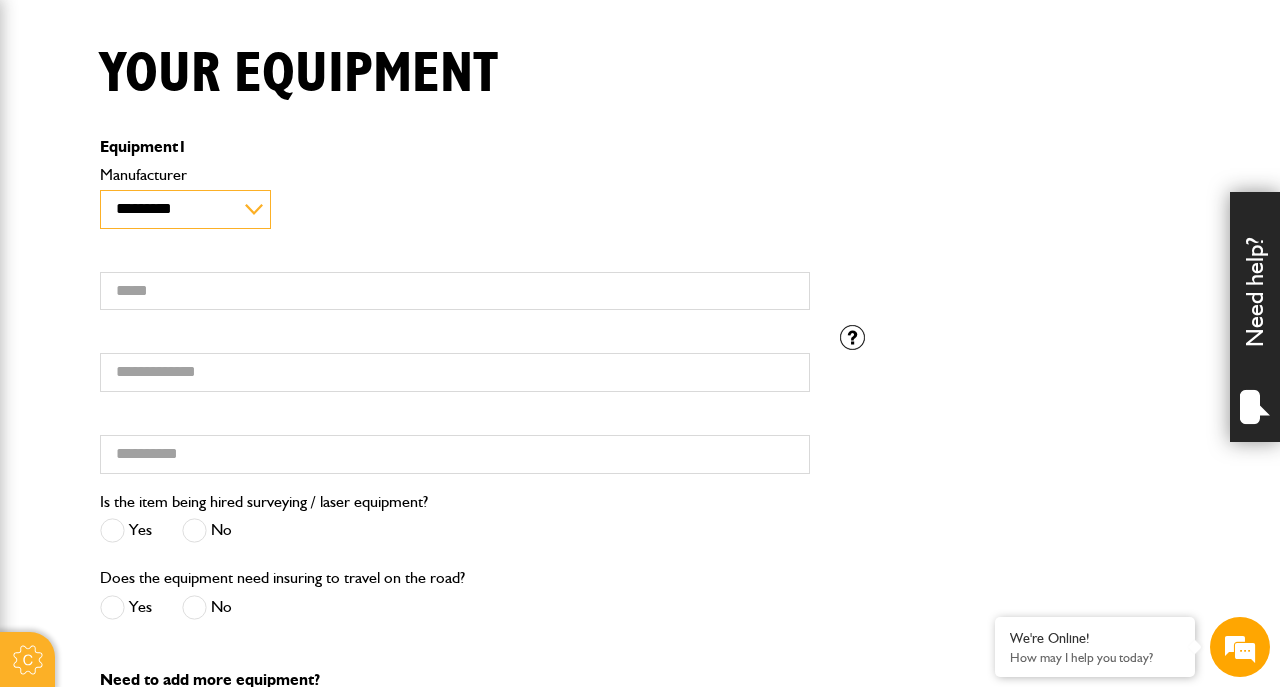 click on "**********" at bounding box center [185, 209] 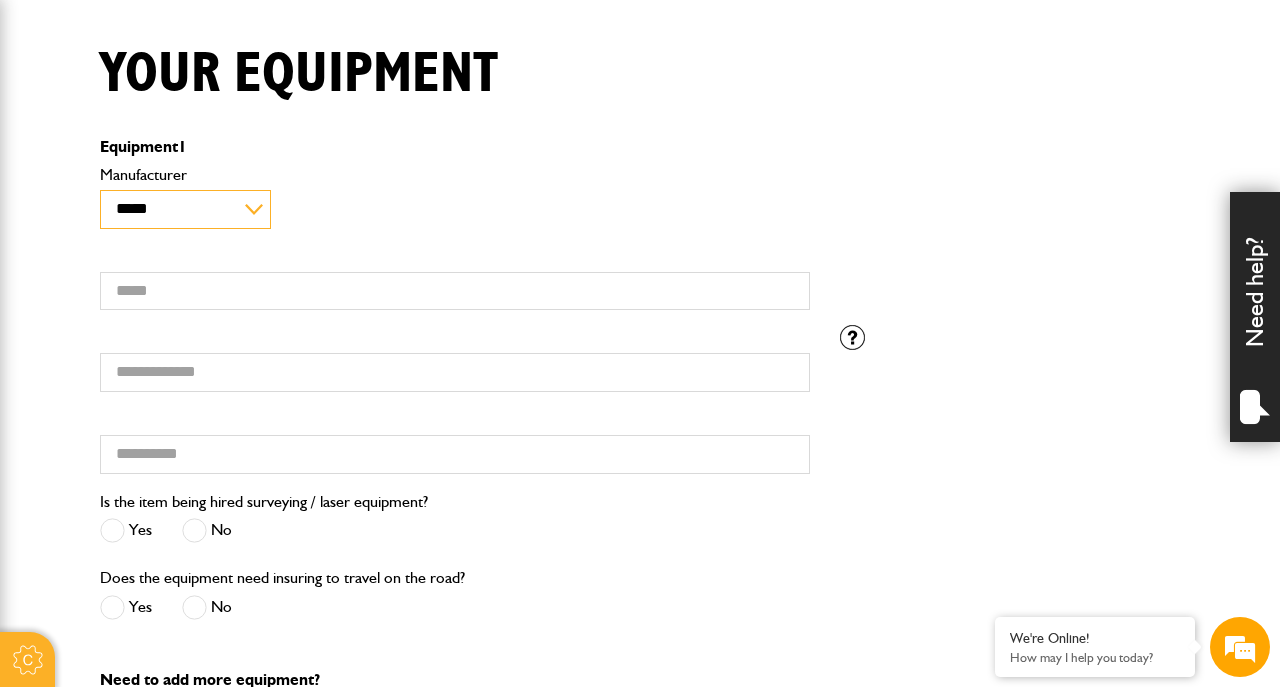 click on "******" at bounding box center [0, 0] 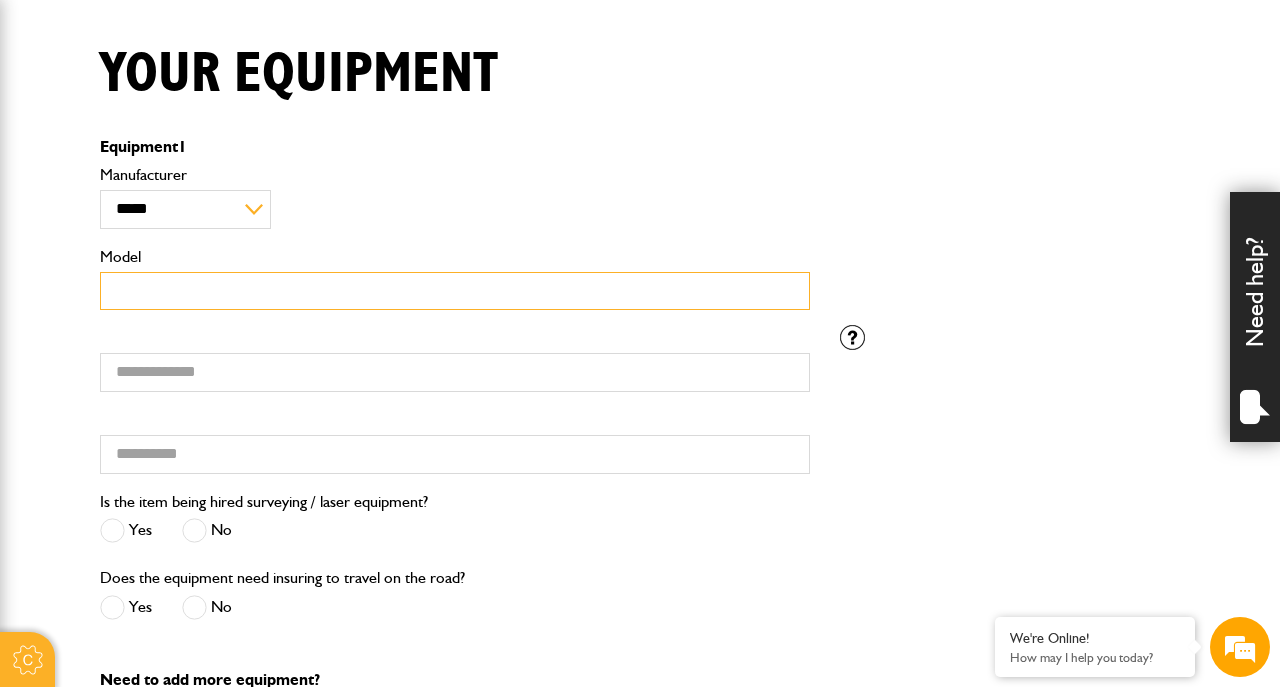 click on "Model" at bounding box center [455, 291] 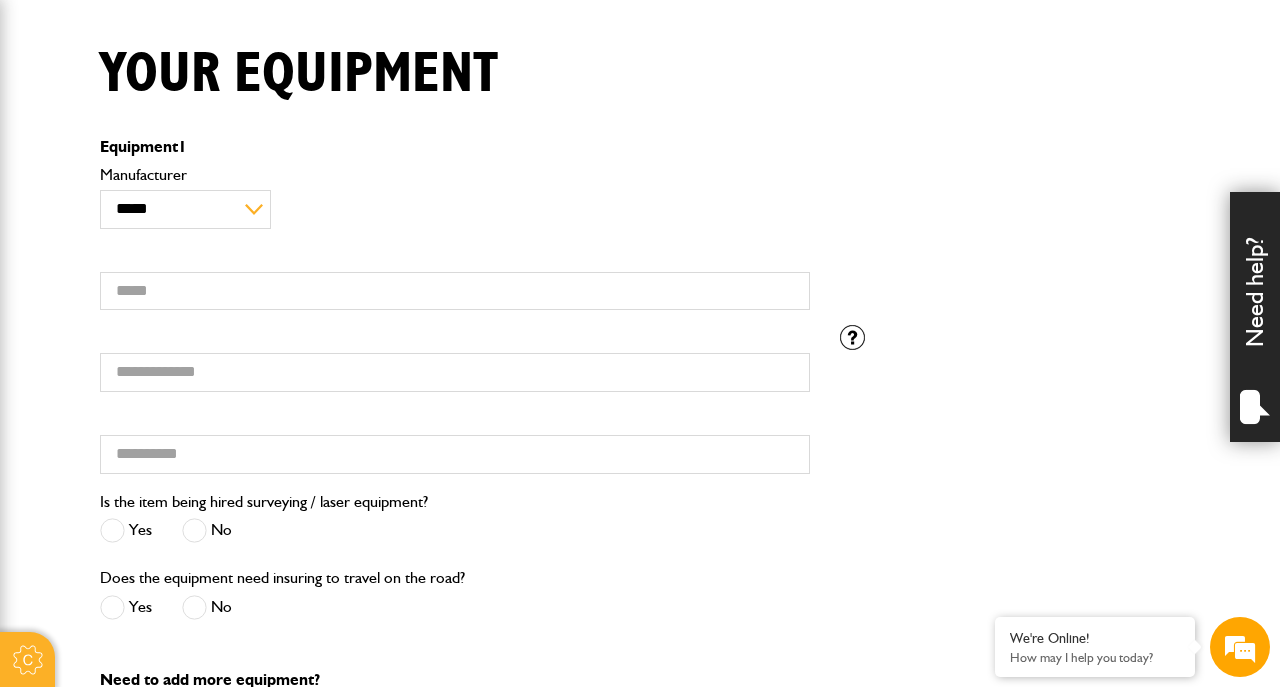 scroll, scrollTop: 0, scrollLeft: 0, axis: both 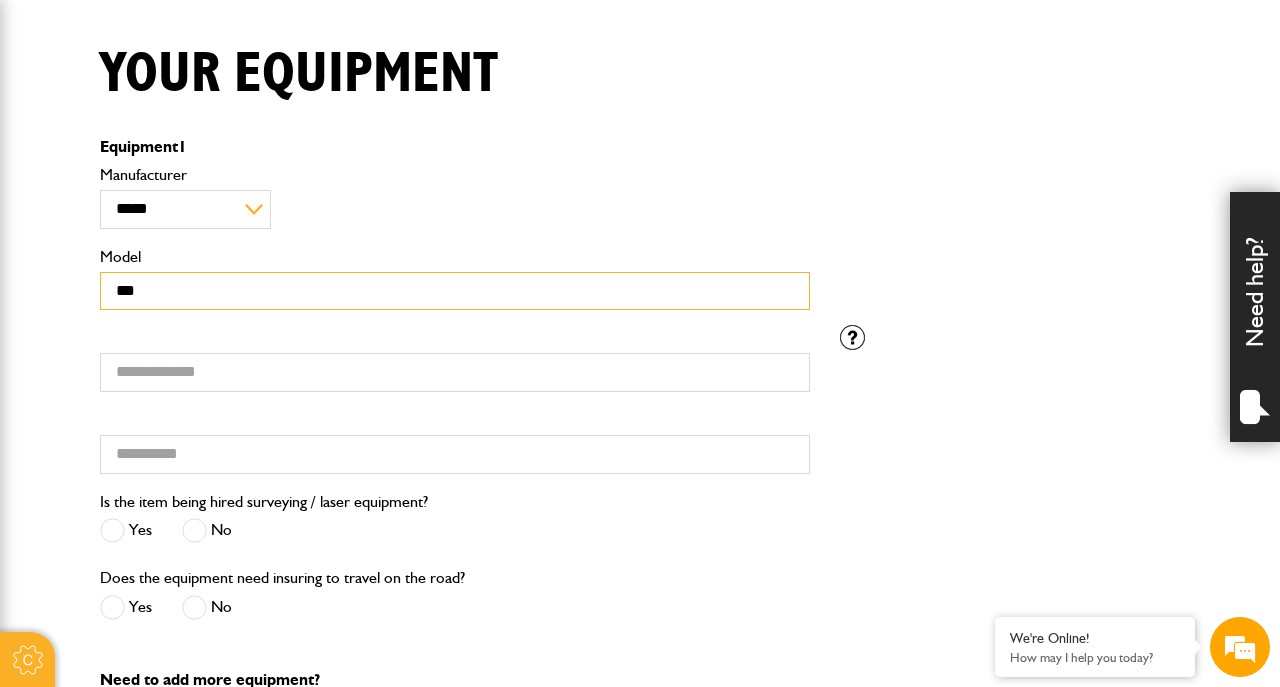 type on "***" 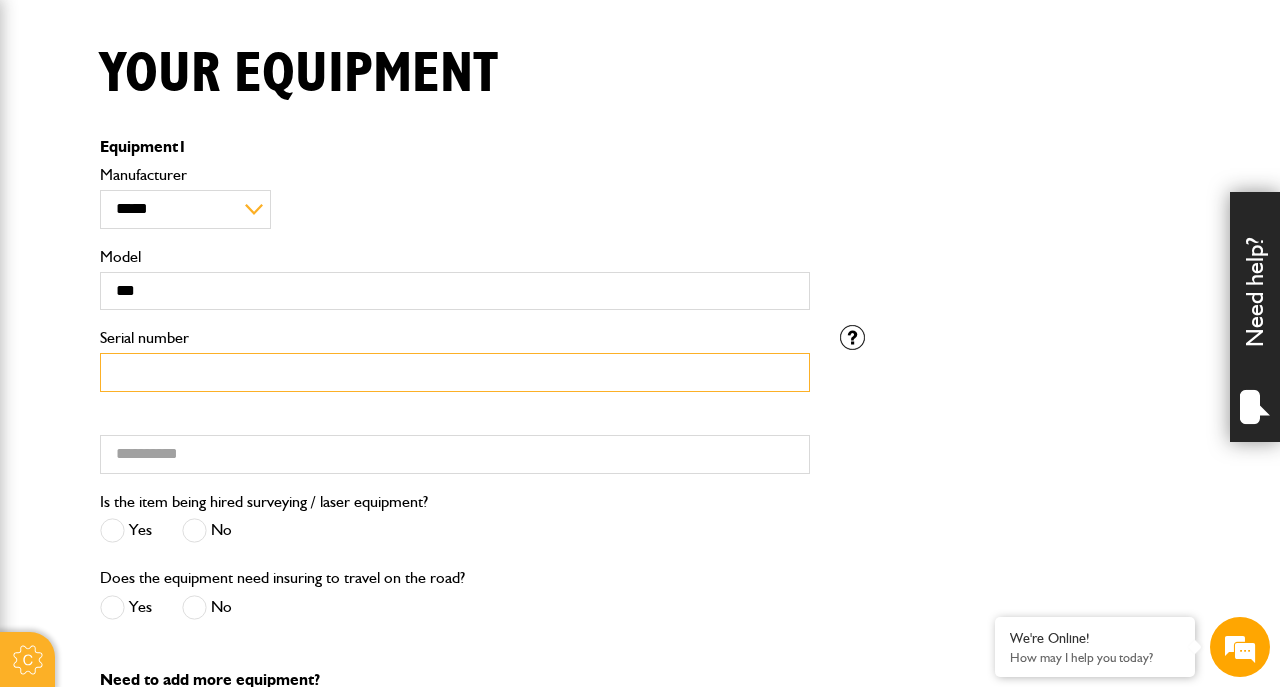 click on "Serial number" at bounding box center [455, 372] 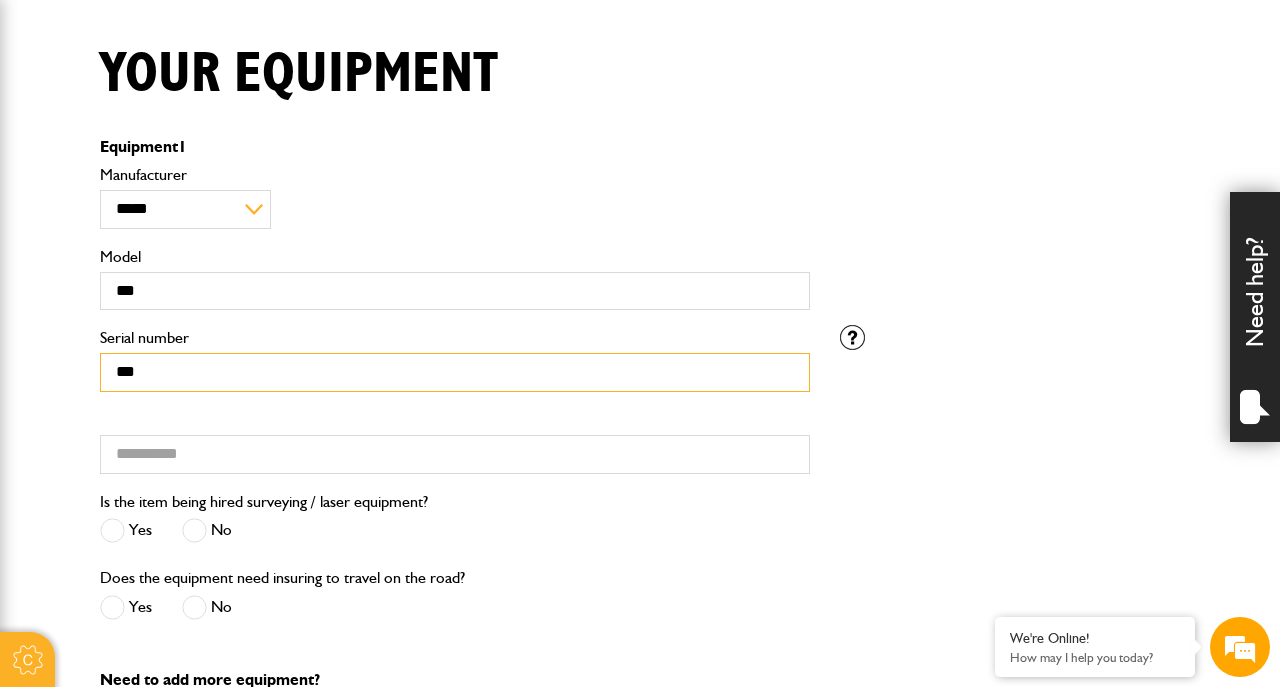type on "***" 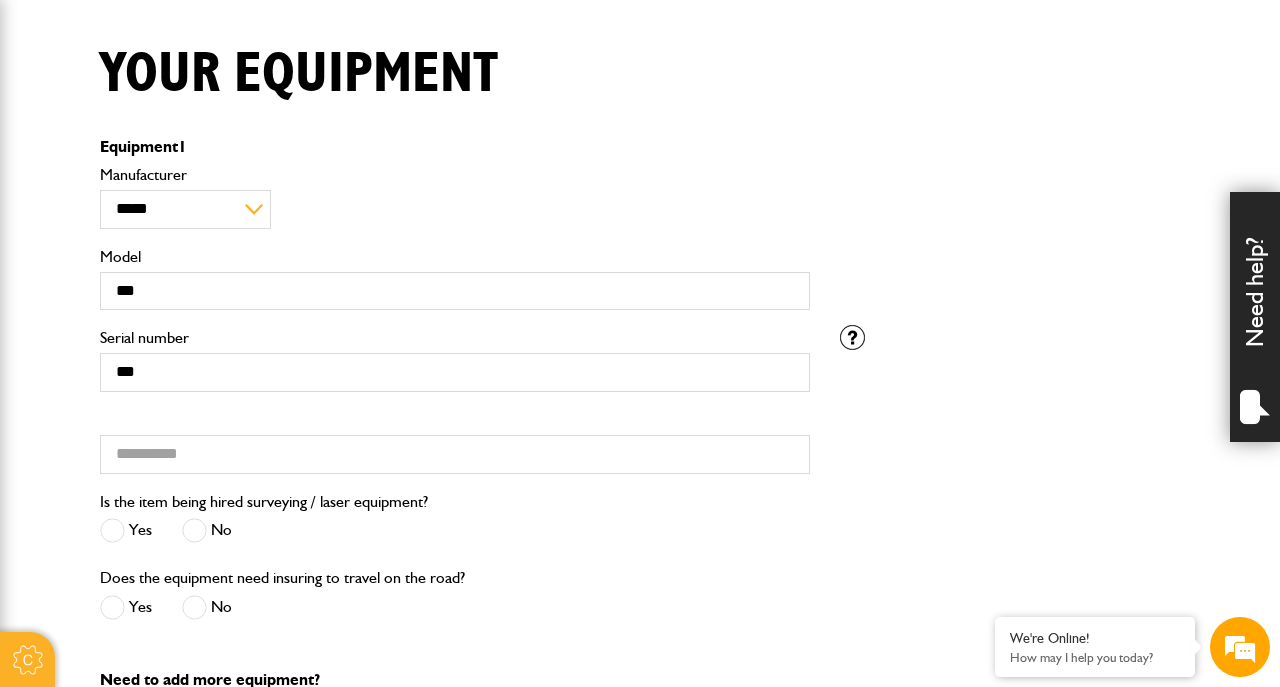 click on "Cookie Options You can control which cookies we use with the form below. Please see our  cookie policy  for more information. Allow all Essential These cookies are needed for essential functions. They can't be switched off and they don't store any of your information. Analytics These cookies gather anonymous usage information and they don't store any of your information. Switching off these cookies will mean we can't gather information to improve your experience of using our site. Functional These cookies enable basic functionality. Switching off these cookies will mean that areas of our website can't work properly. Advertising These cookies help us to learn what you're interested in so we can show you relevant adverts. Switching off these cookies will mean we can't show you any personalised adverts. Personalisation These cookies help us to learn what you're interested in so we can show you relevant content while you use our site. Save preferences
Broker Login" at bounding box center (640, 470) 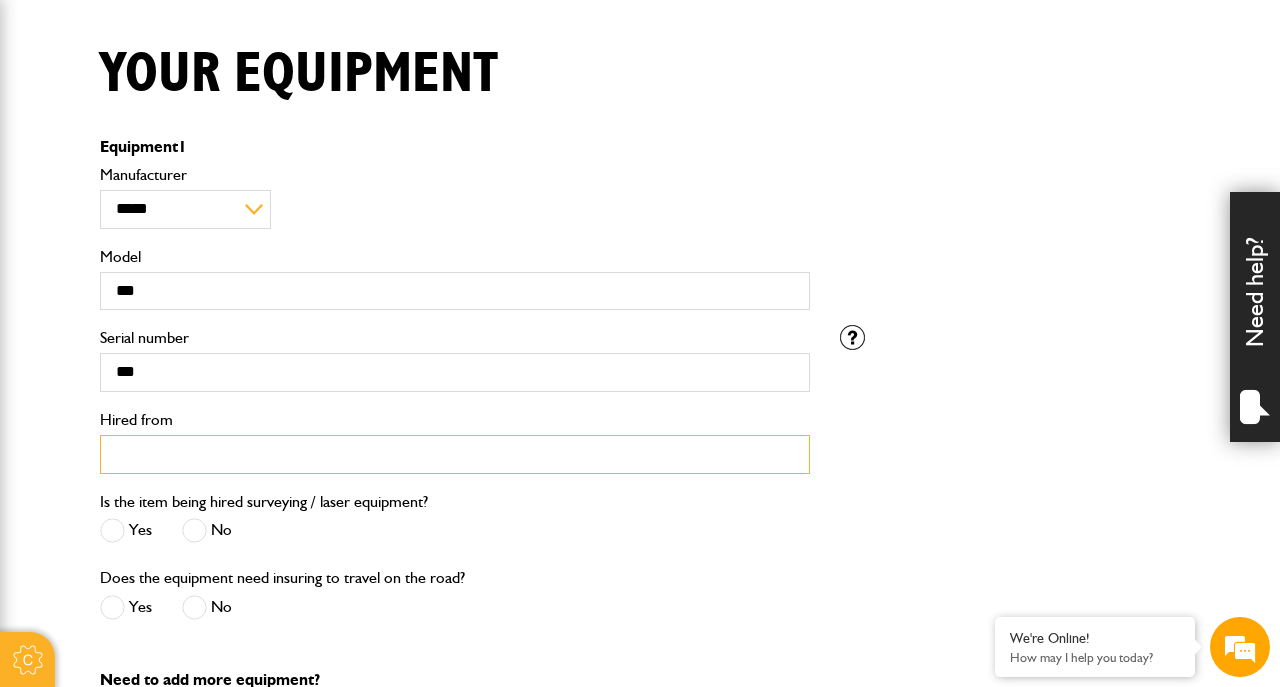 click on "Hired from" at bounding box center (455, 454) 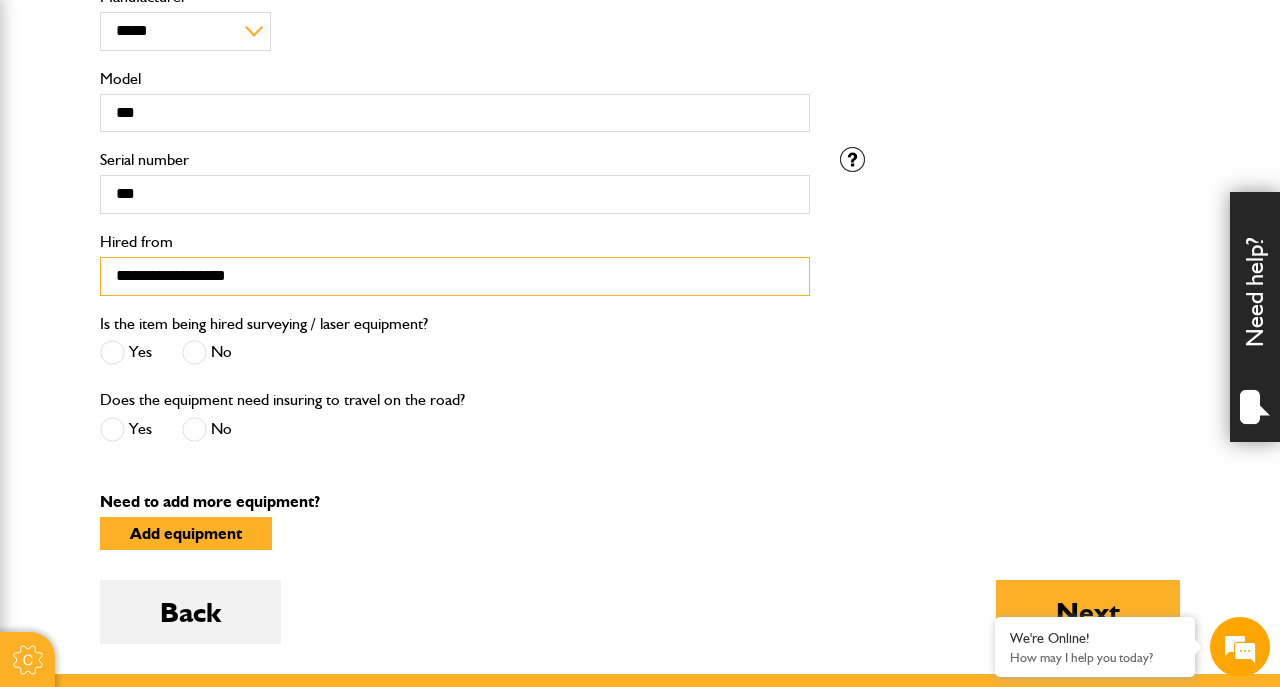 scroll, scrollTop: 688, scrollLeft: 0, axis: vertical 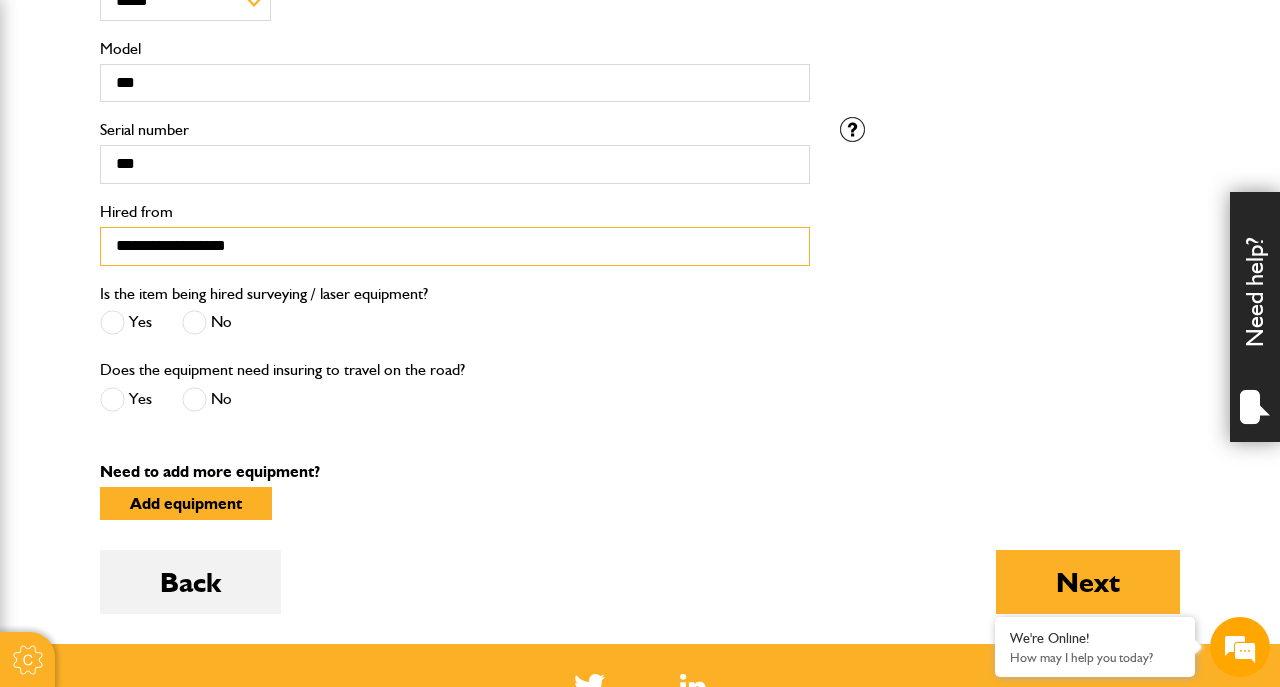 type on "**********" 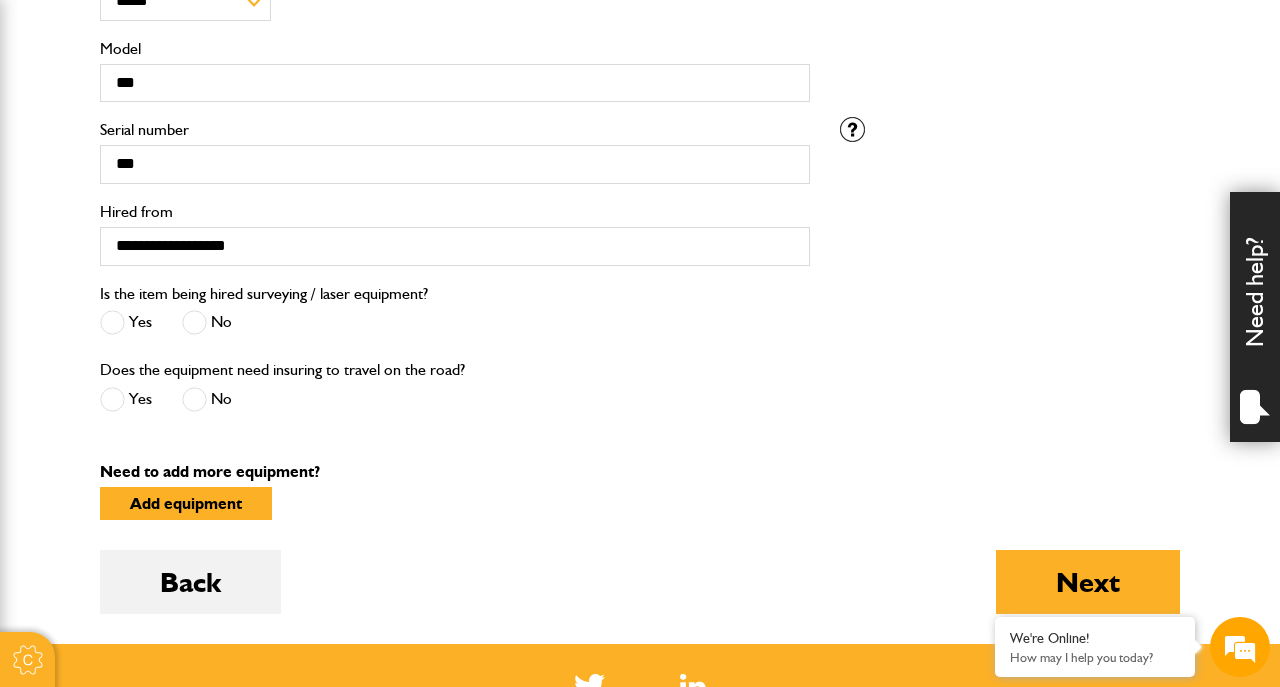 click at bounding box center (194, 322) 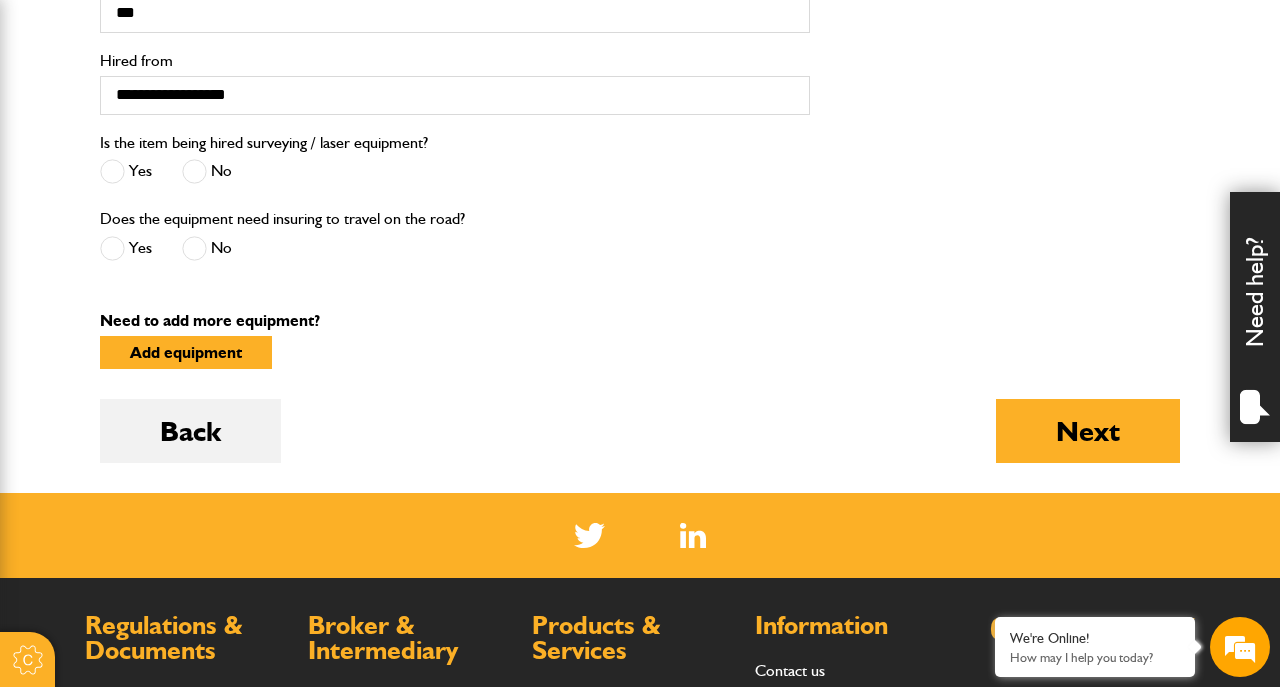 scroll, scrollTop: 847, scrollLeft: 0, axis: vertical 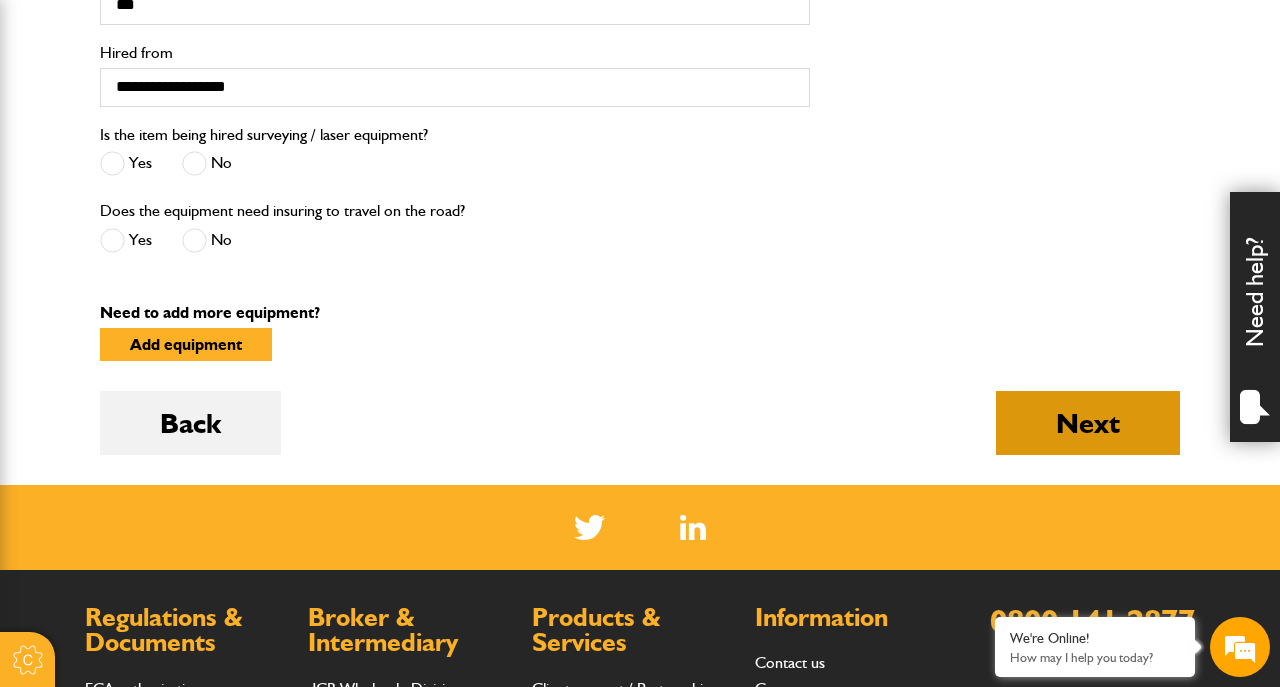 click on "Next" at bounding box center [1088, 423] 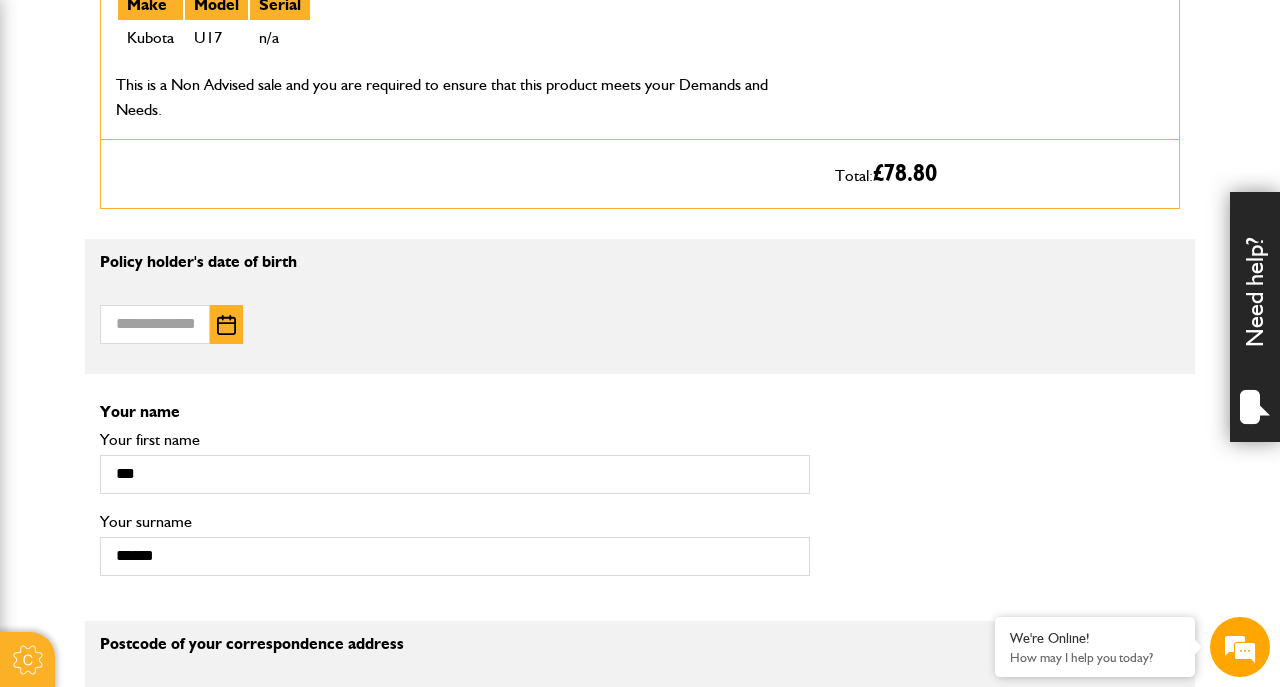 scroll, scrollTop: 1188, scrollLeft: 0, axis: vertical 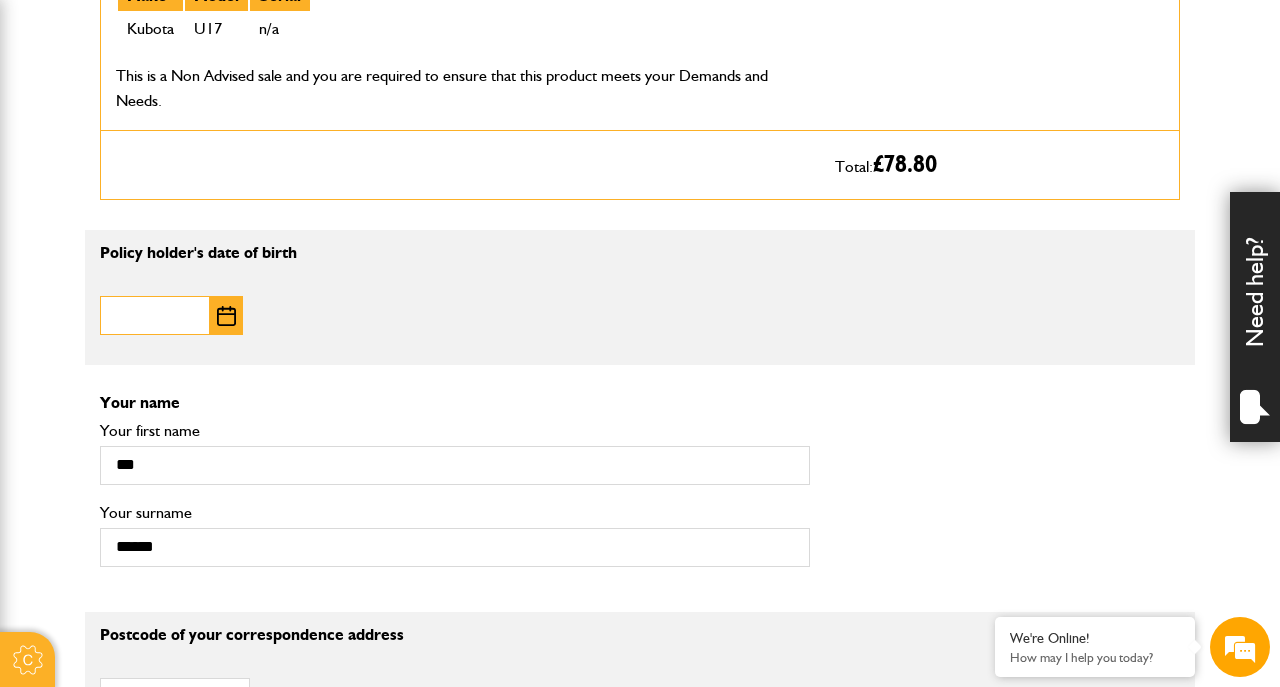 click on "Date of birth" at bounding box center (155, 315) 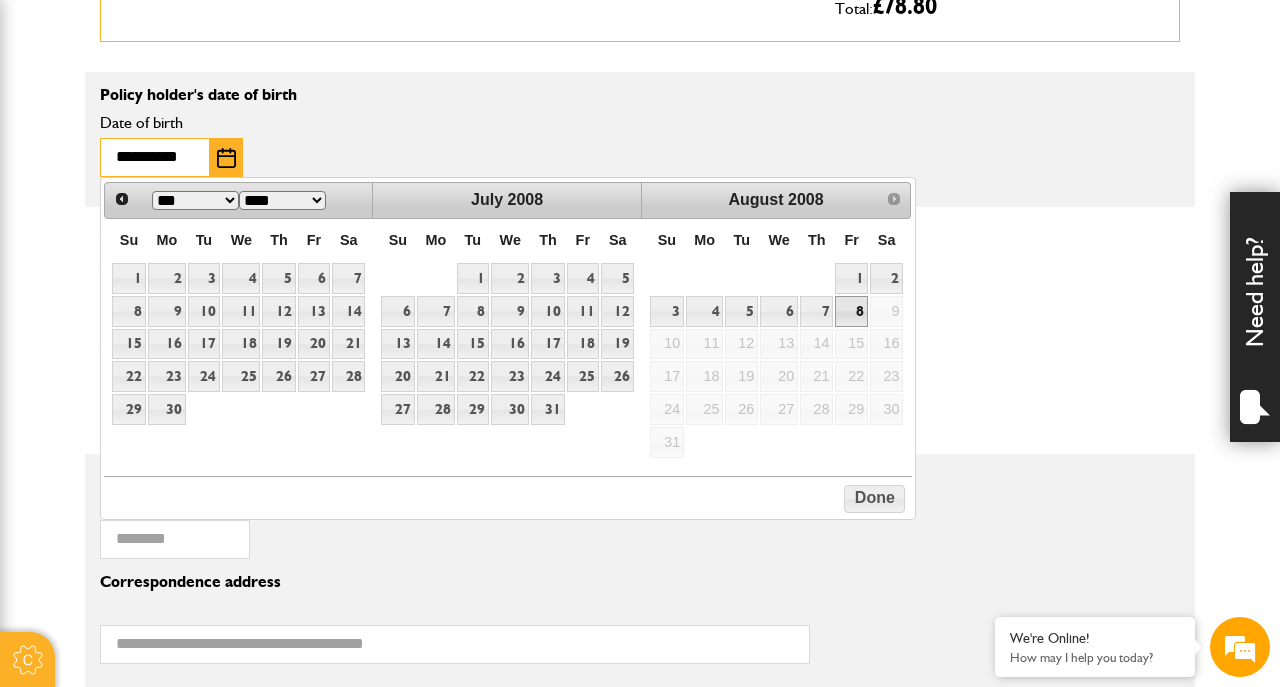 scroll, scrollTop: 0, scrollLeft: 0, axis: both 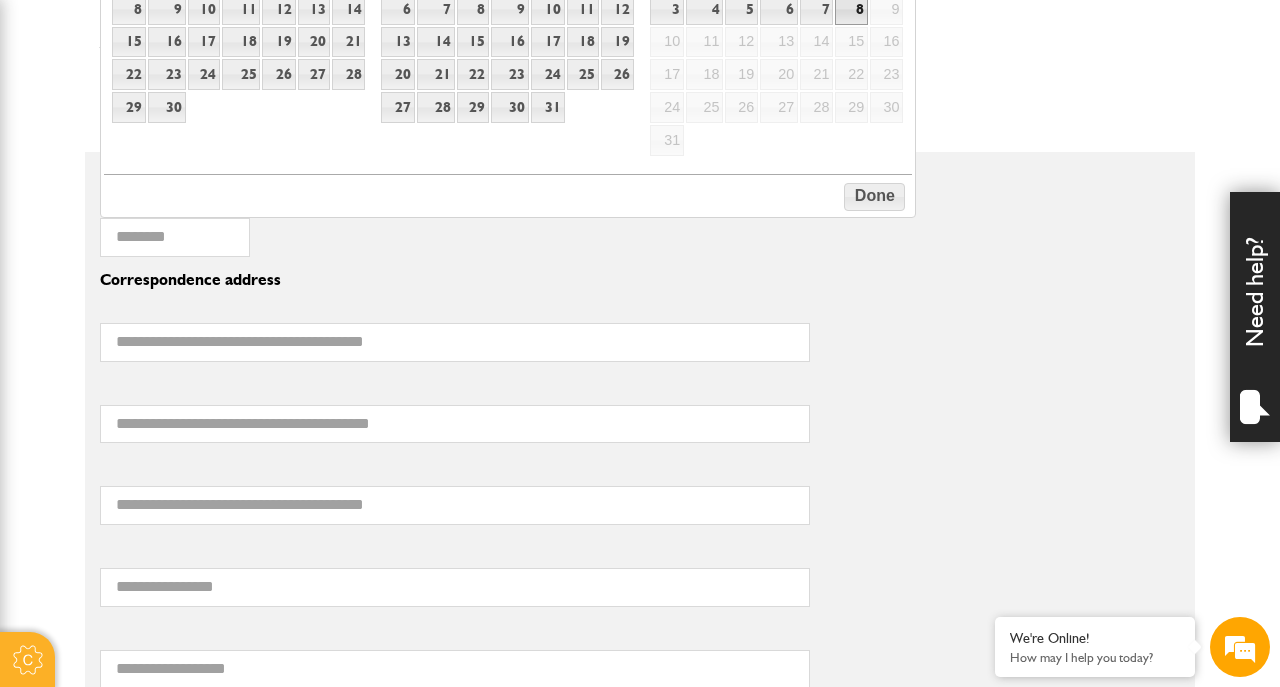 type on "**********" 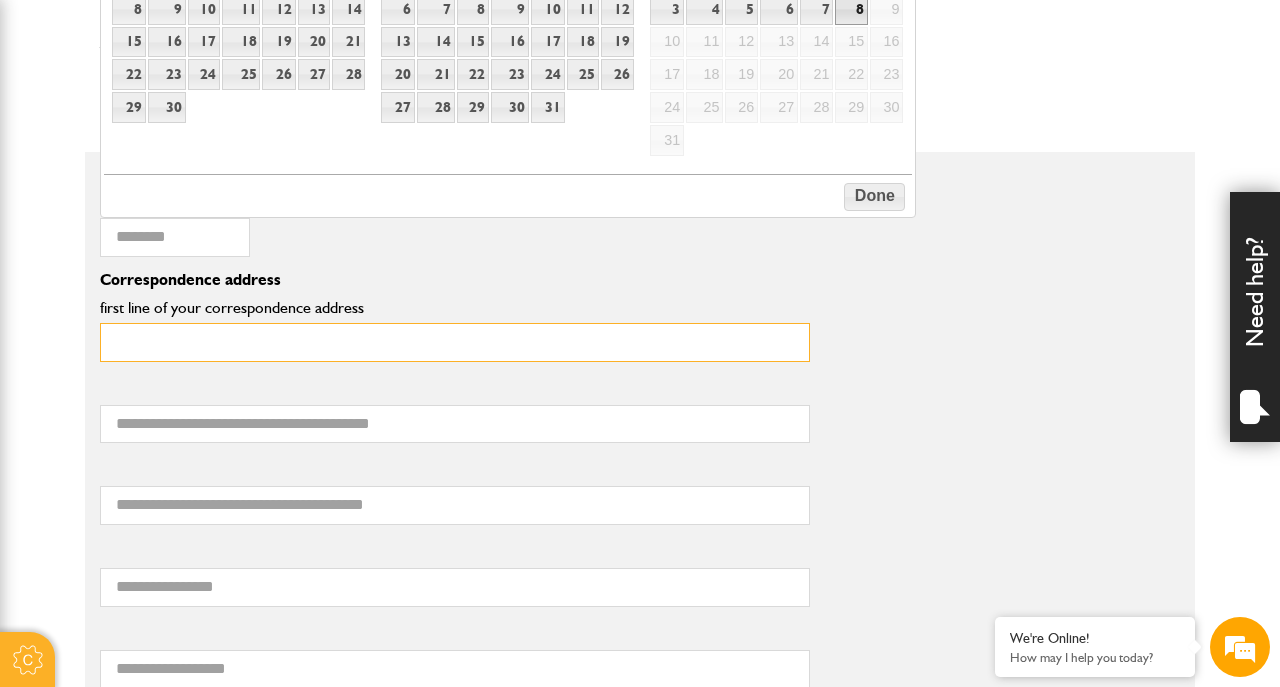 click on "first line of your correspondence address" at bounding box center [455, 342] 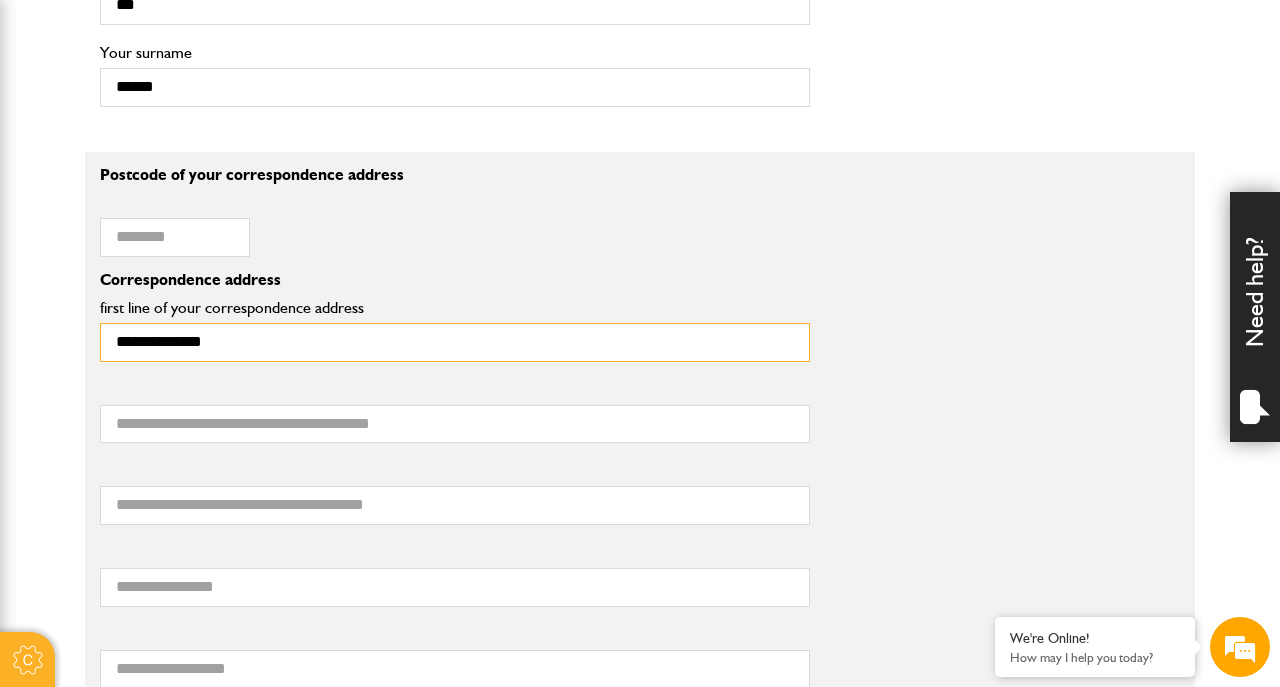 type on "**********" 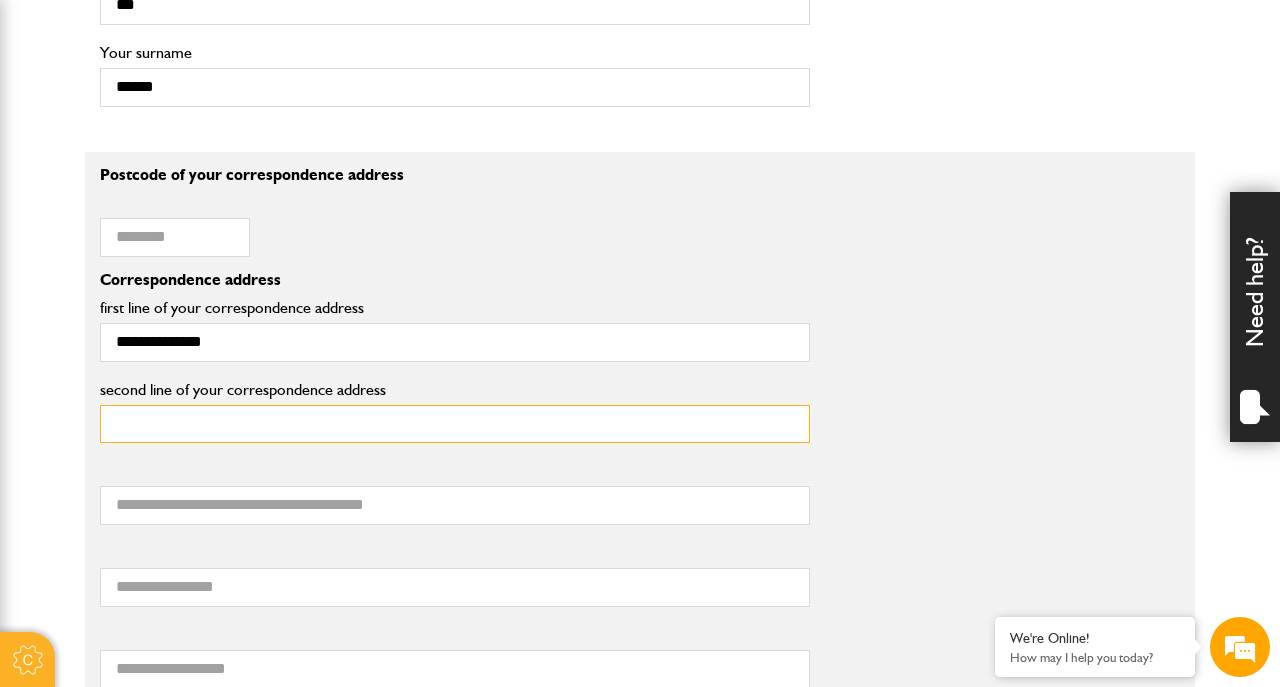 click on "second line of your correspondence address" at bounding box center [455, 424] 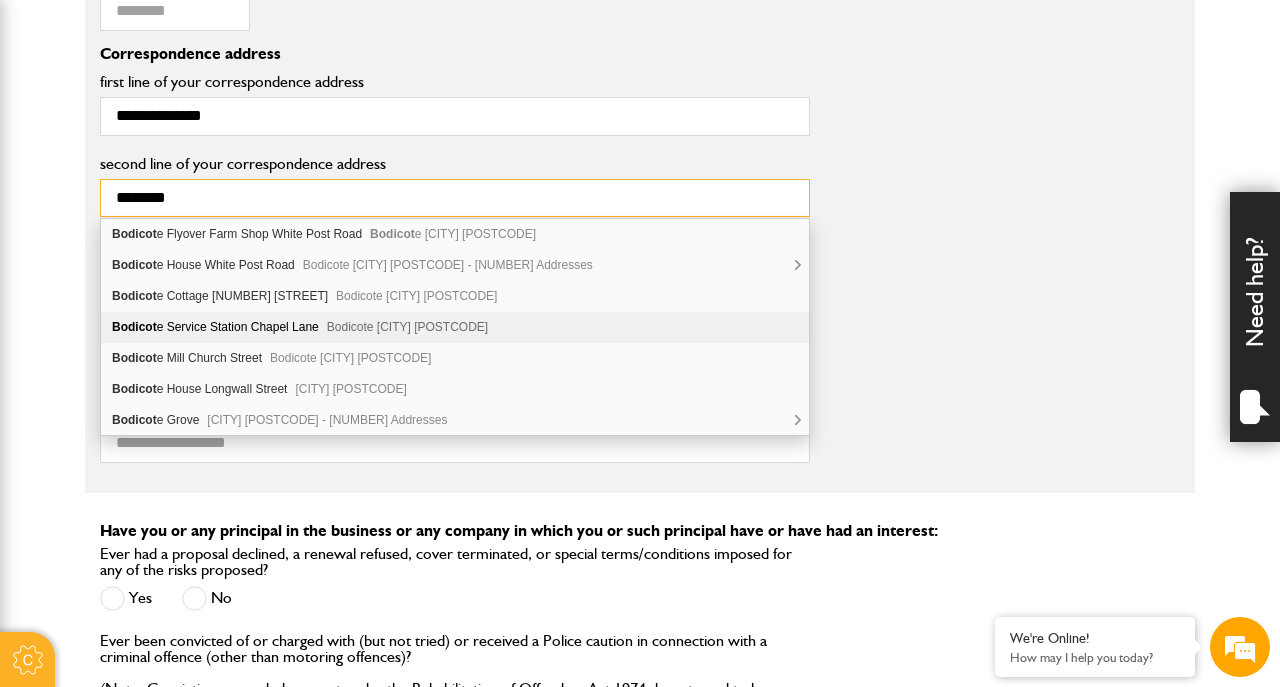 scroll, scrollTop: 1886, scrollLeft: 0, axis: vertical 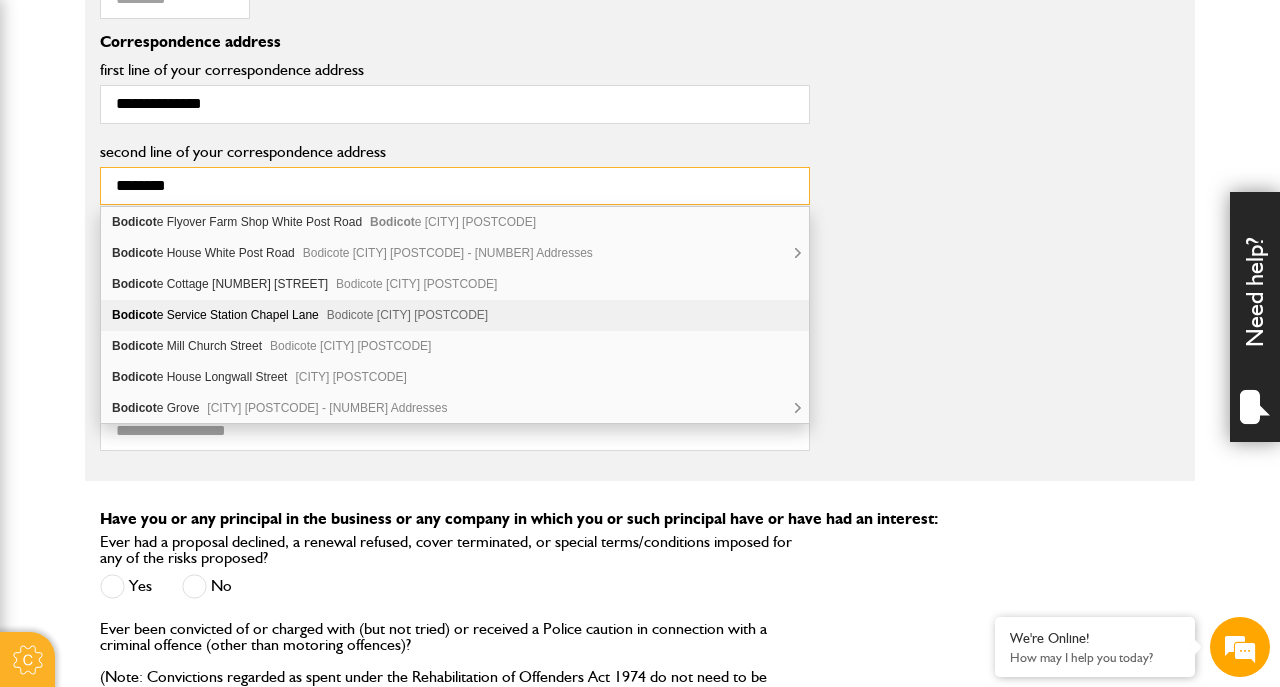 type on "********" 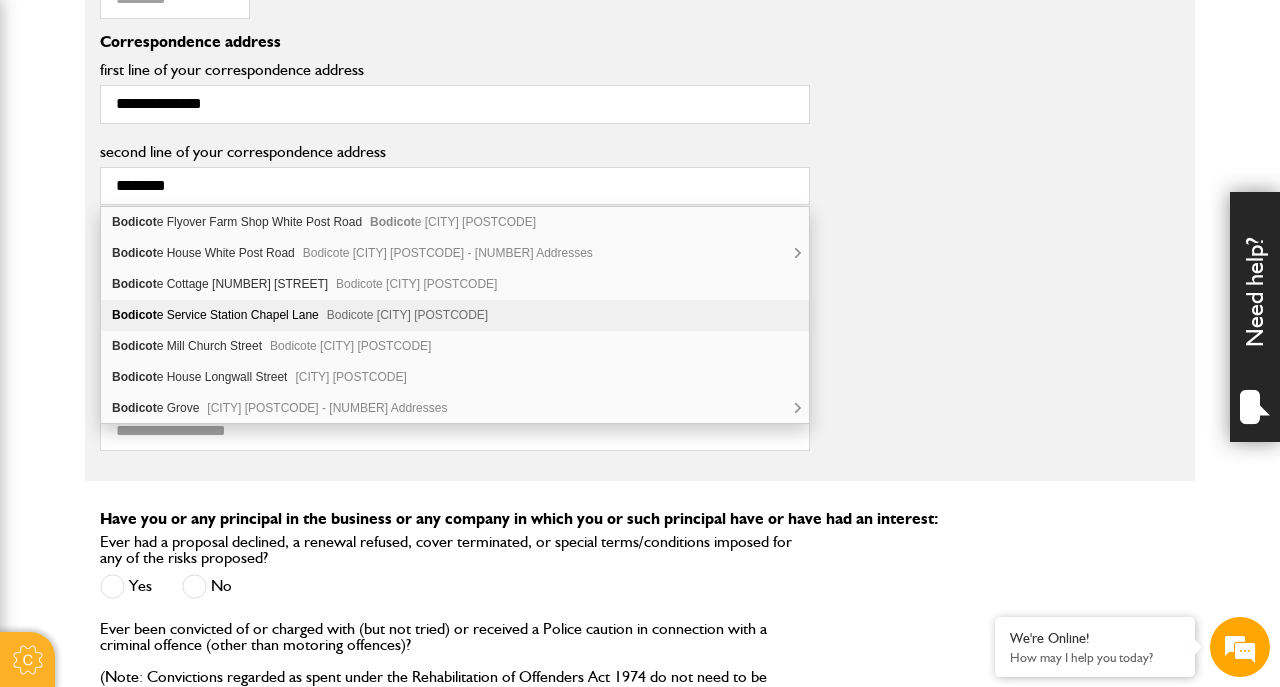 click on "your postal county" at bounding box center (455, 425) 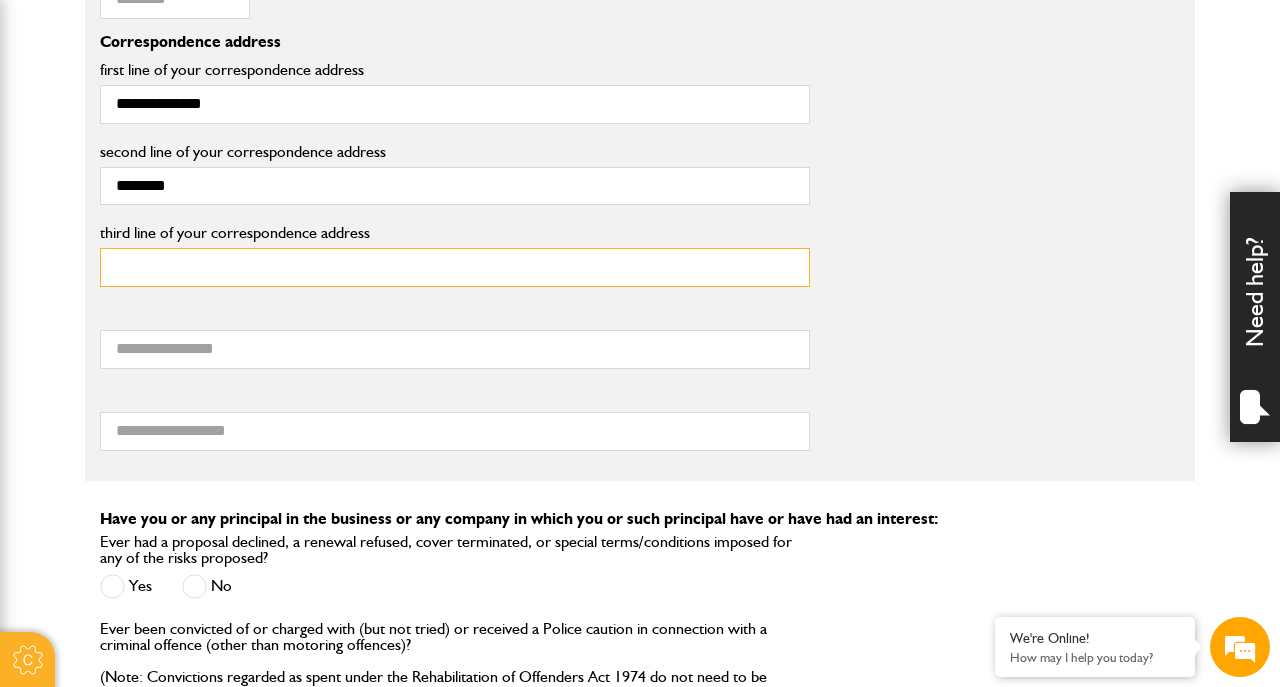 click on "third line of your correspondence address" at bounding box center (455, 267) 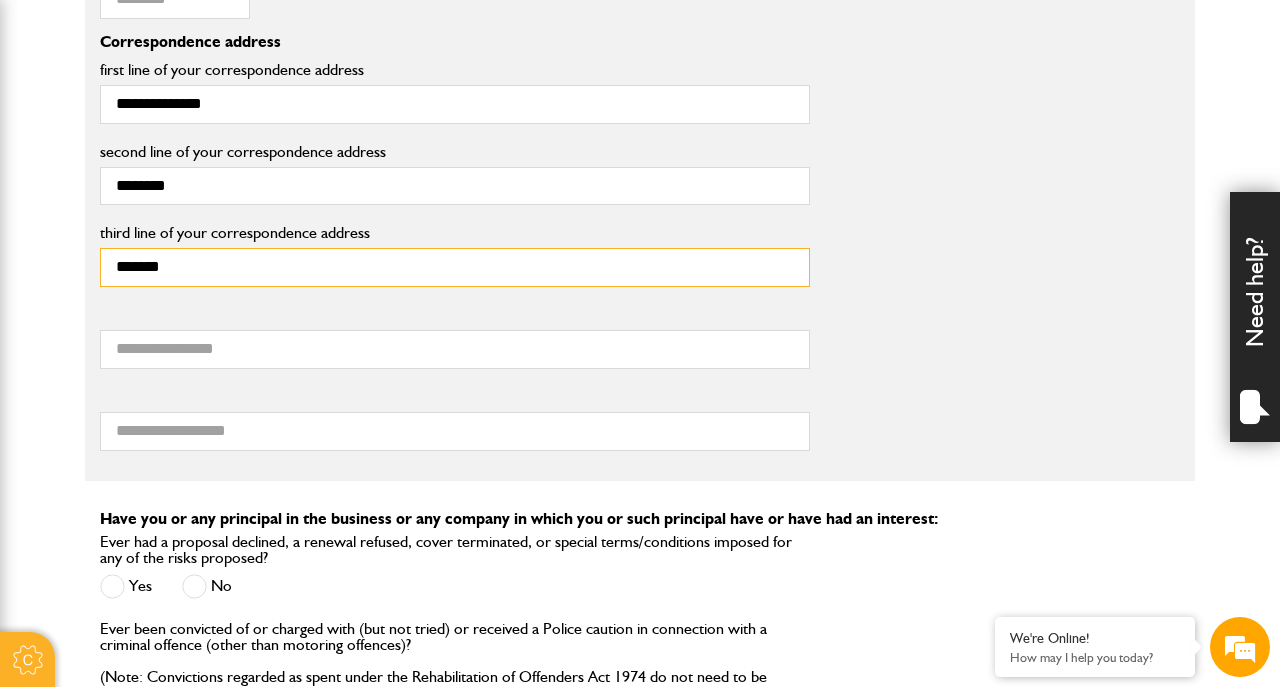 type on "*******" 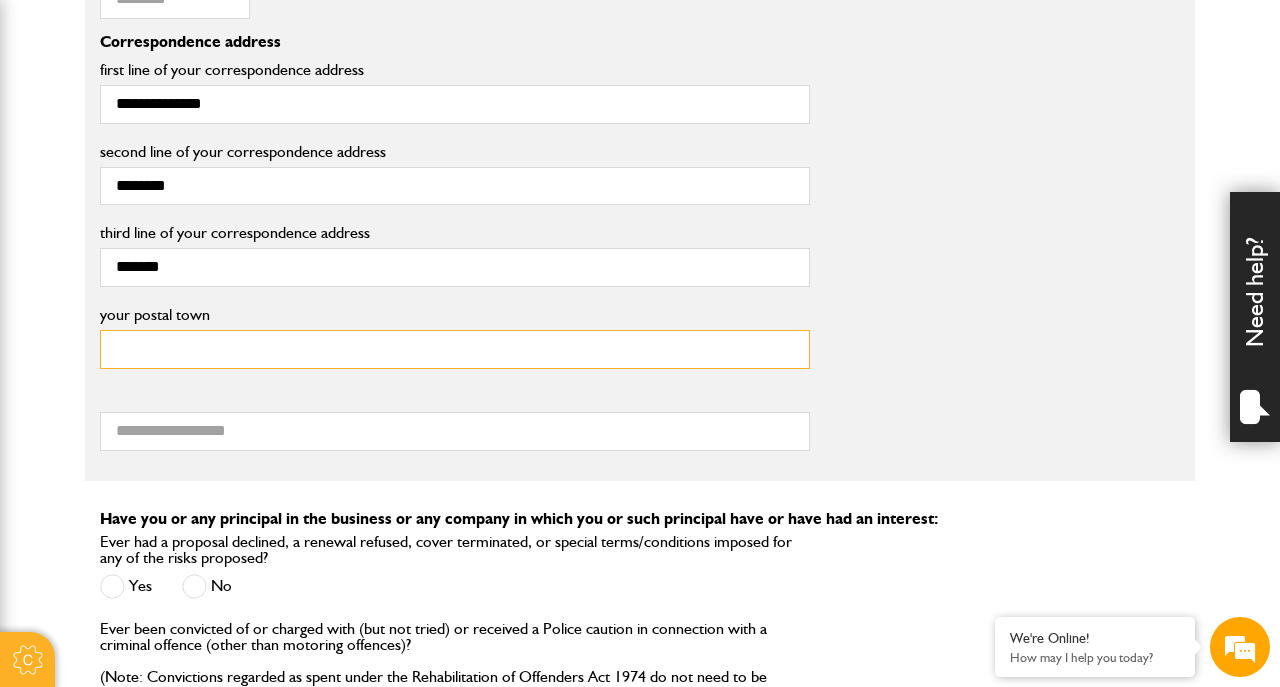click on "your postal town" at bounding box center [455, 349] 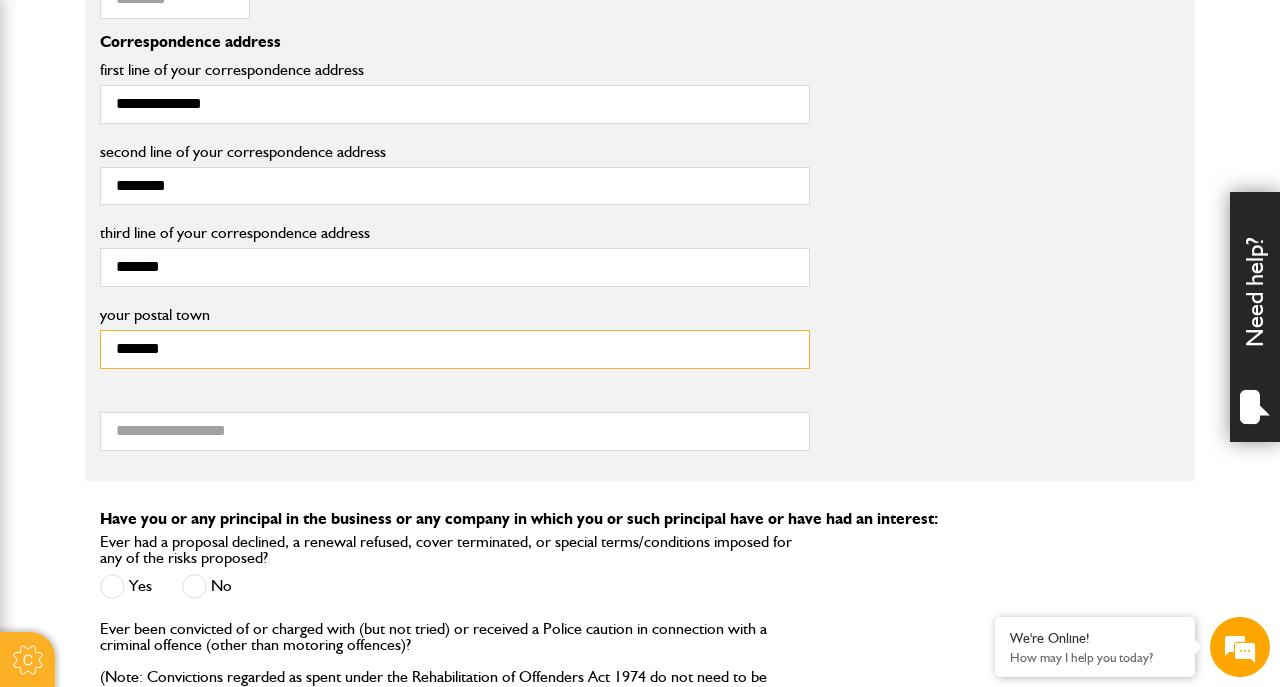 type on "*******" 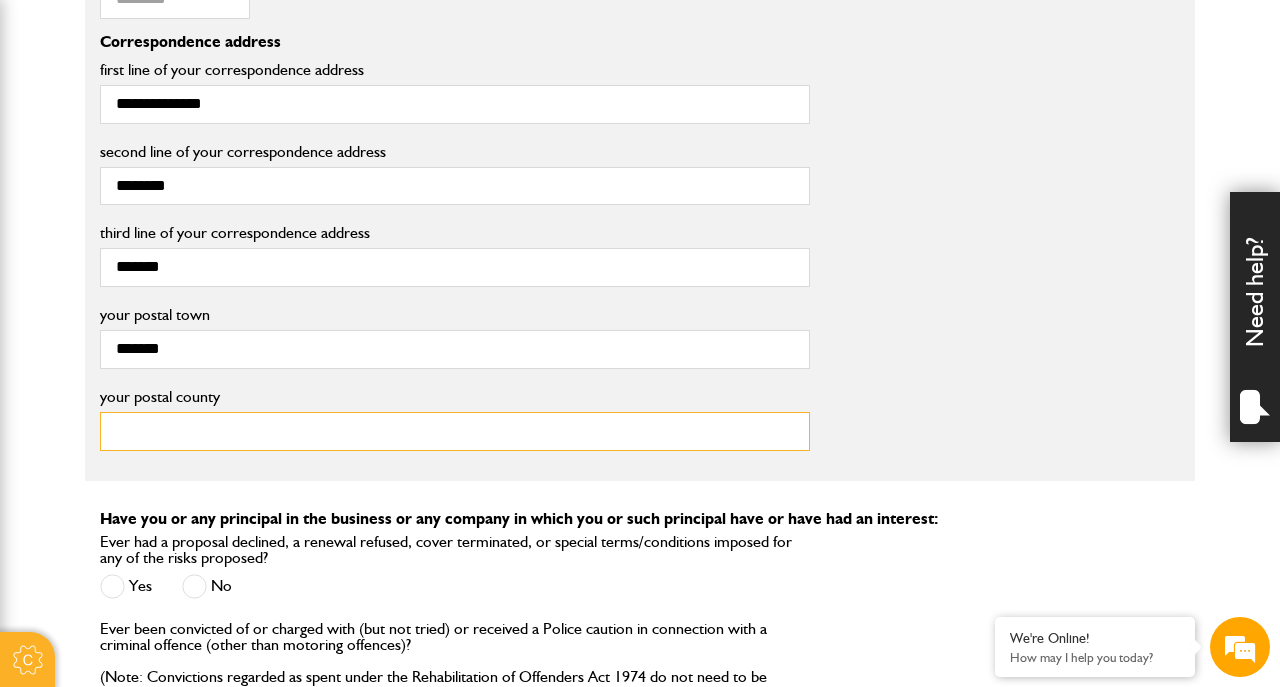 click on "your postal county" at bounding box center (455, 431) 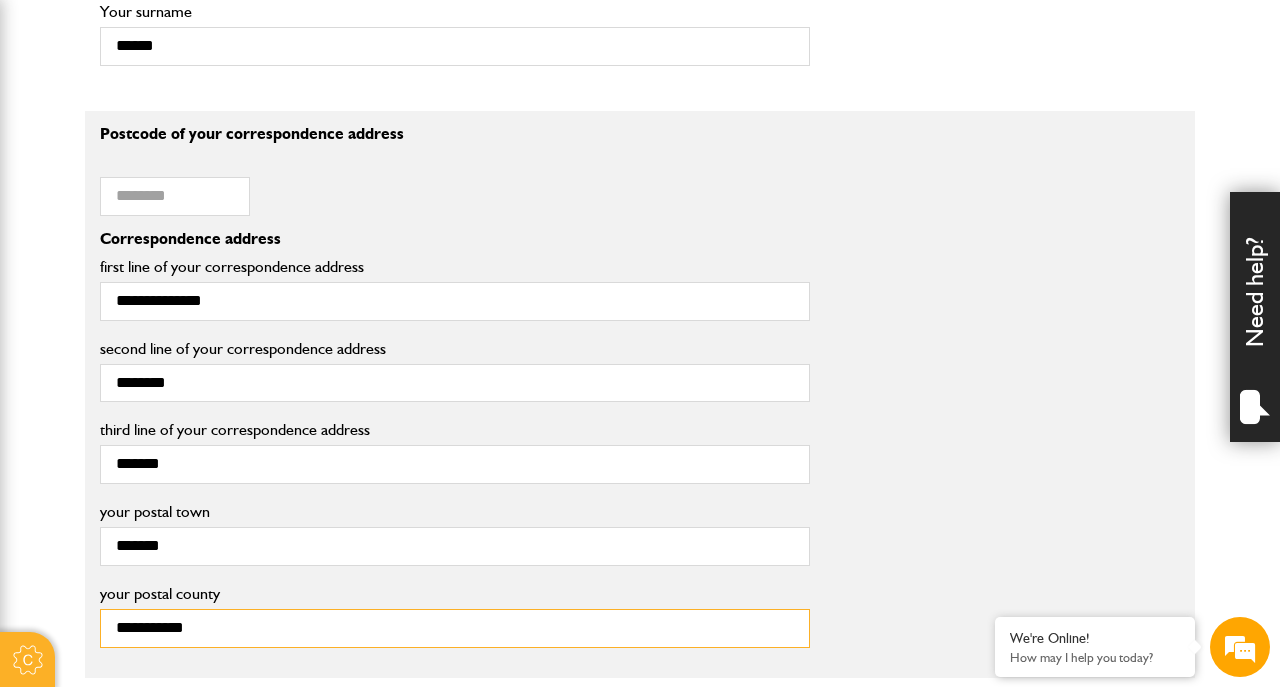 scroll, scrollTop: 1693, scrollLeft: 0, axis: vertical 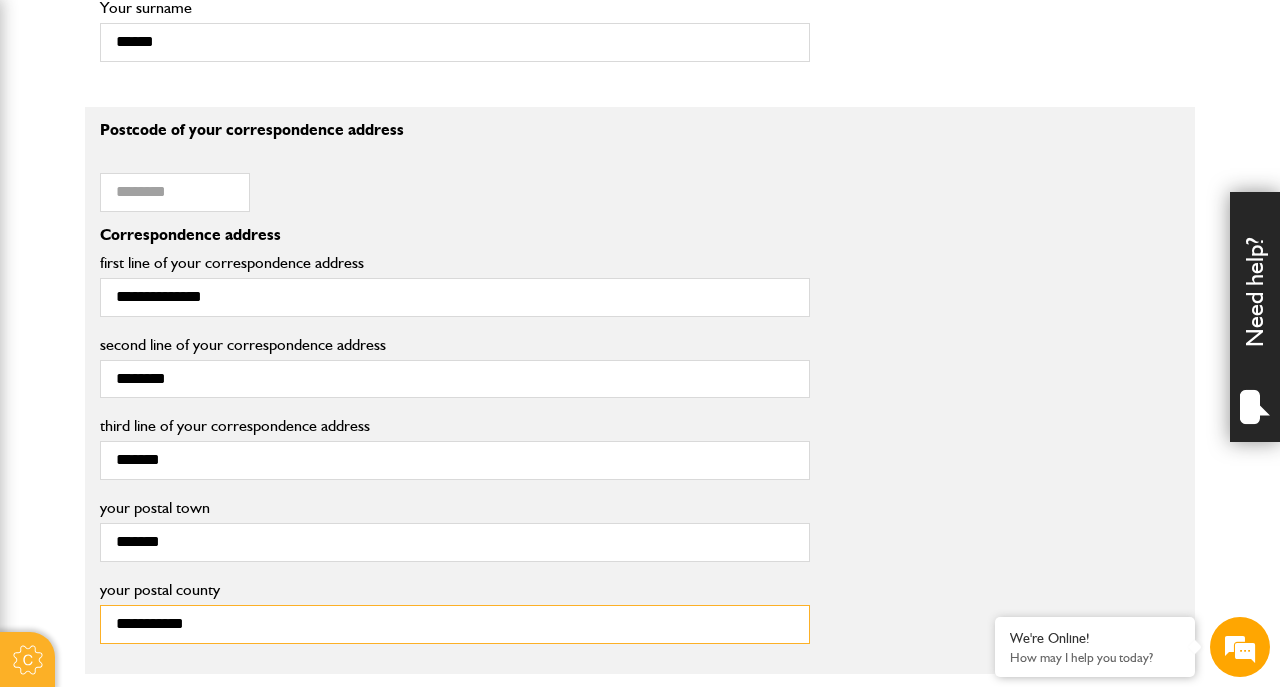 type on "**********" 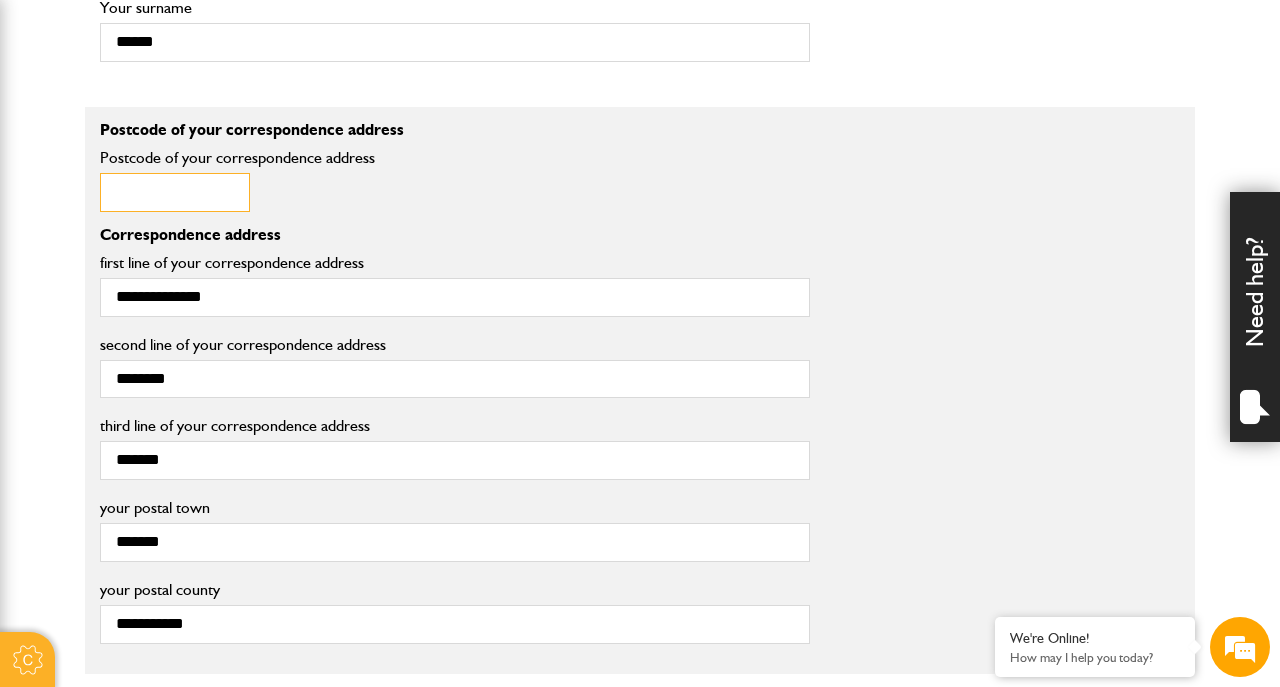 click on "Postcode of your correspondence address" at bounding box center [175, 192] 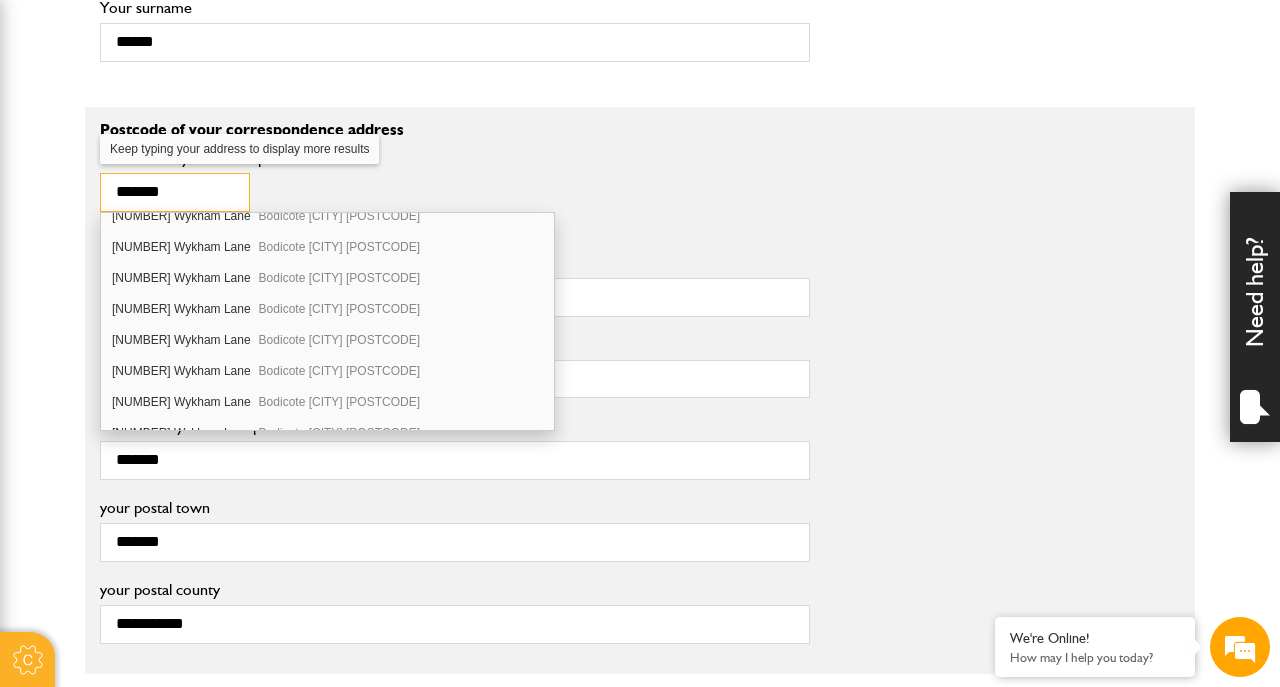 scroll, scrollTop: 371, scrollLeft: 0, axis: vertical 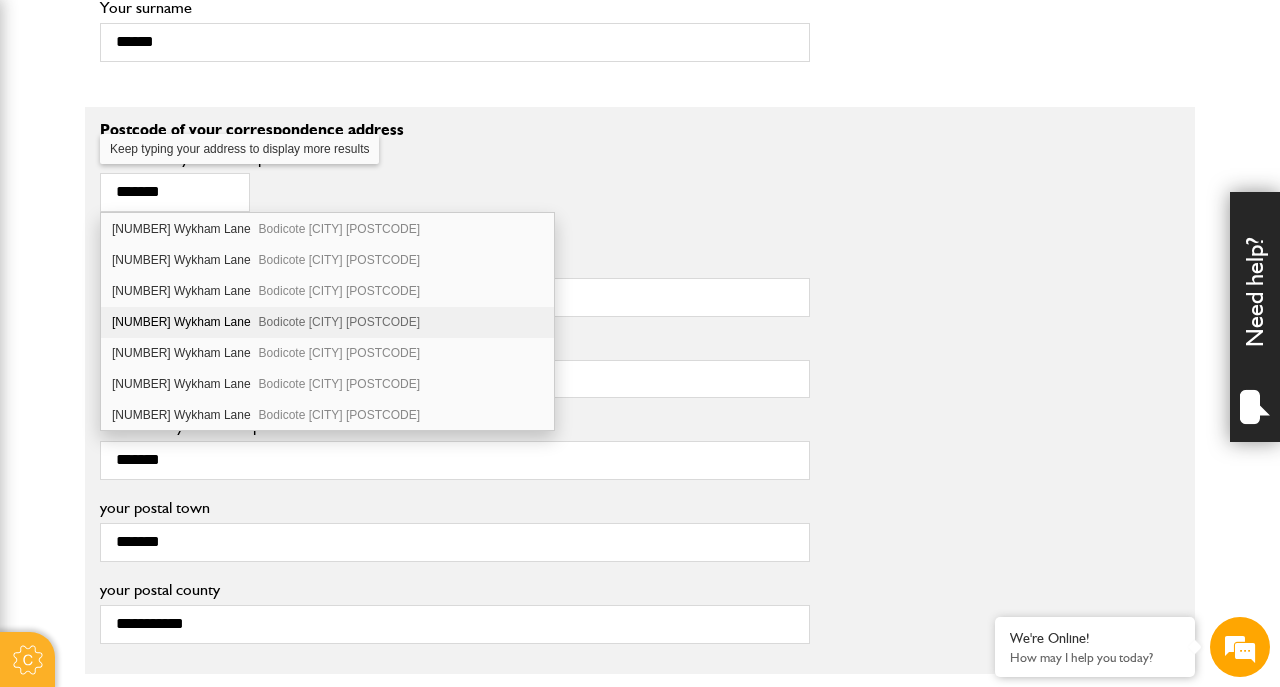 click on "17 Wykham Lane Bodicote Banbury OX15 4BW" at bounding box center [327, 322] 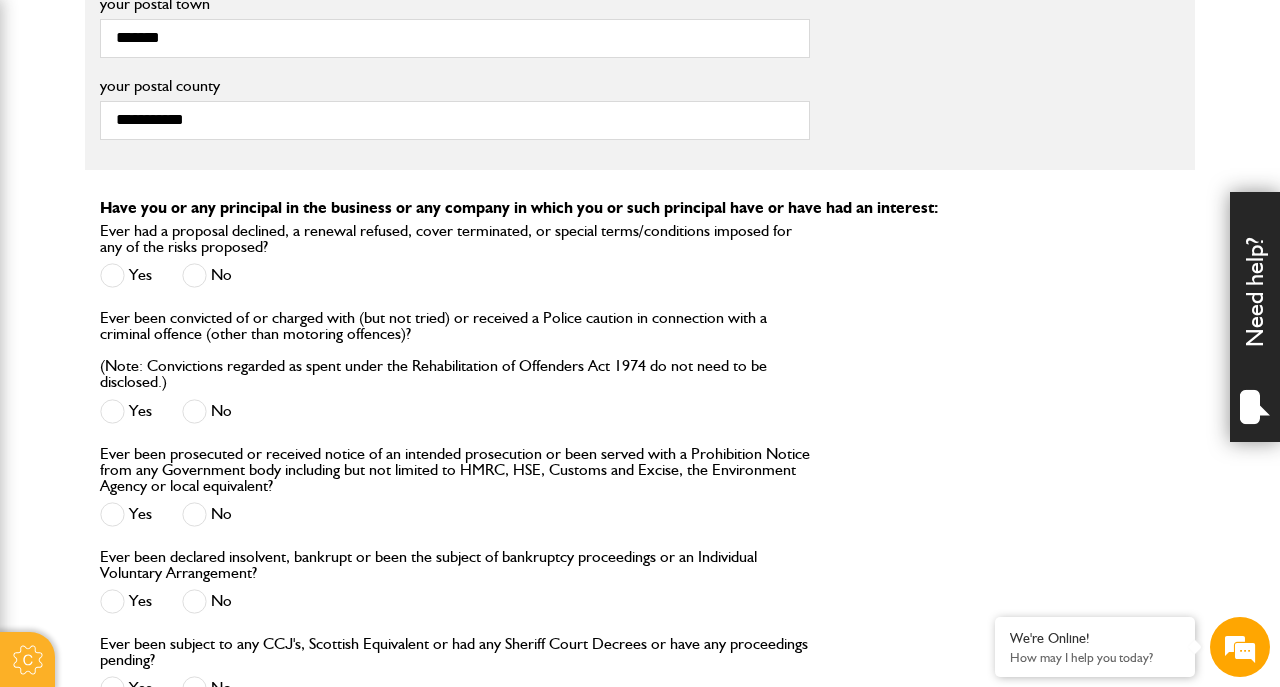 scroll, scrollTop: 2199, scrollLeft: 0, axis: vertical 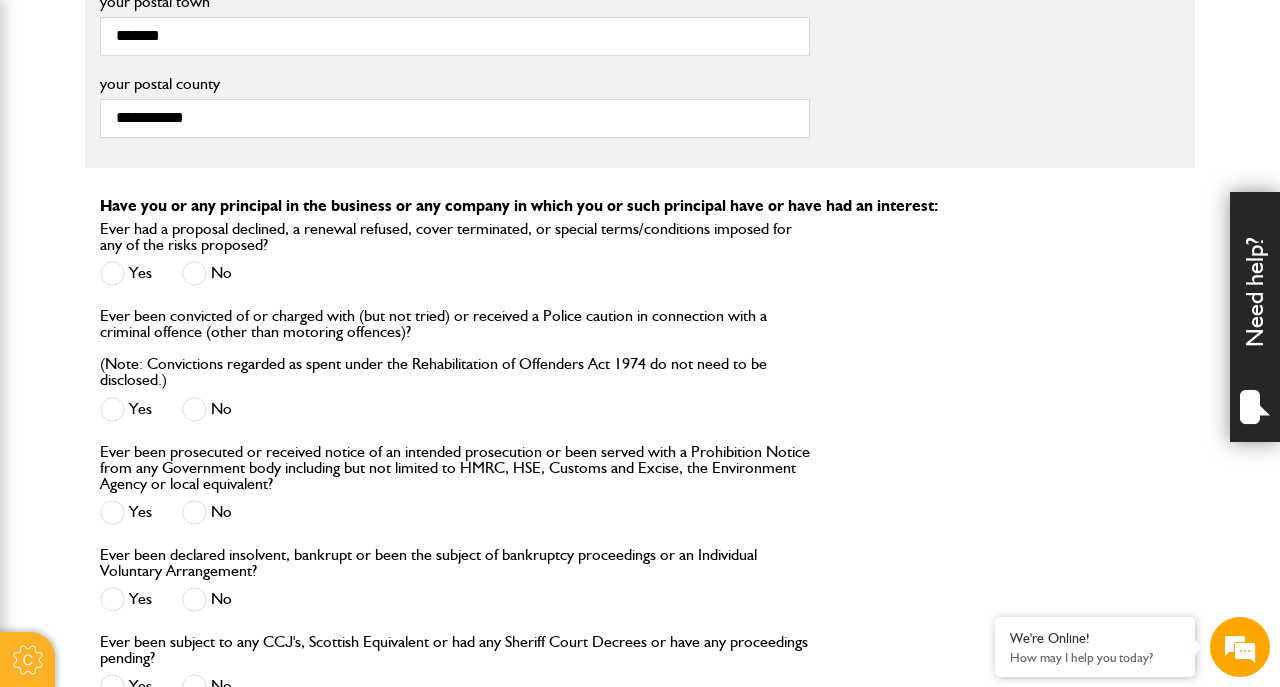 click at bounding box center (194, 273) 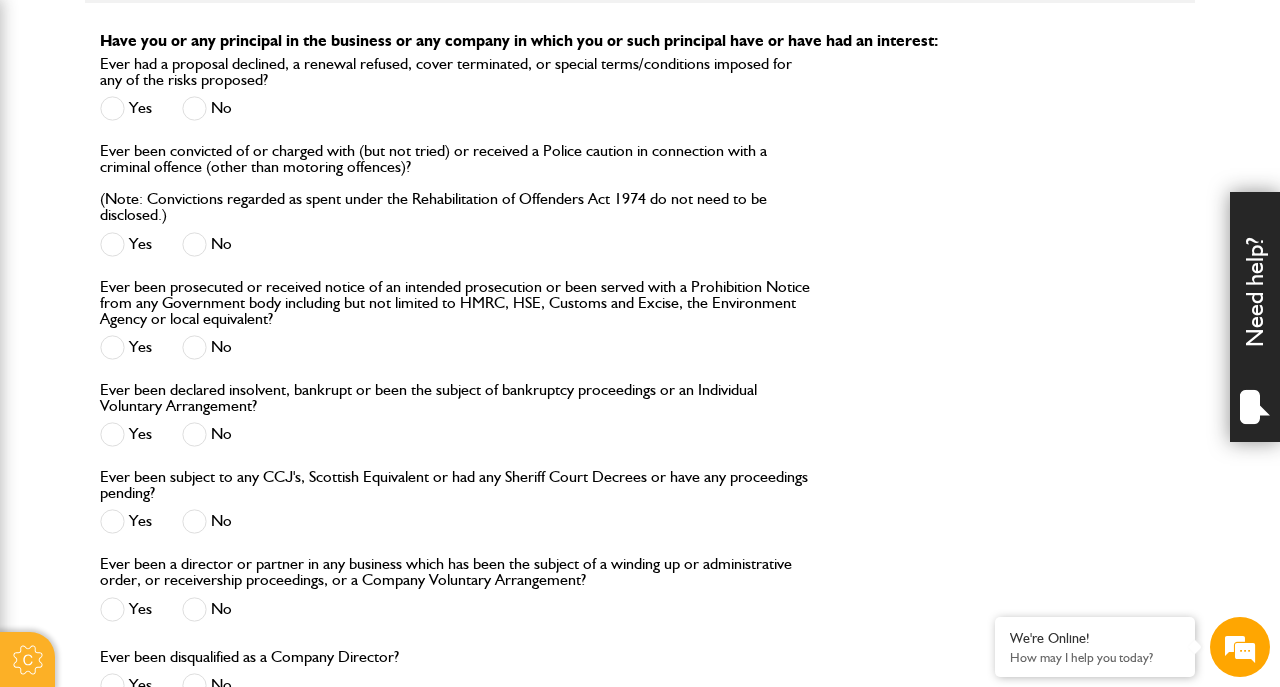 scroll, scrollTop: 2414, scrollLeft: 0, axis: vertical 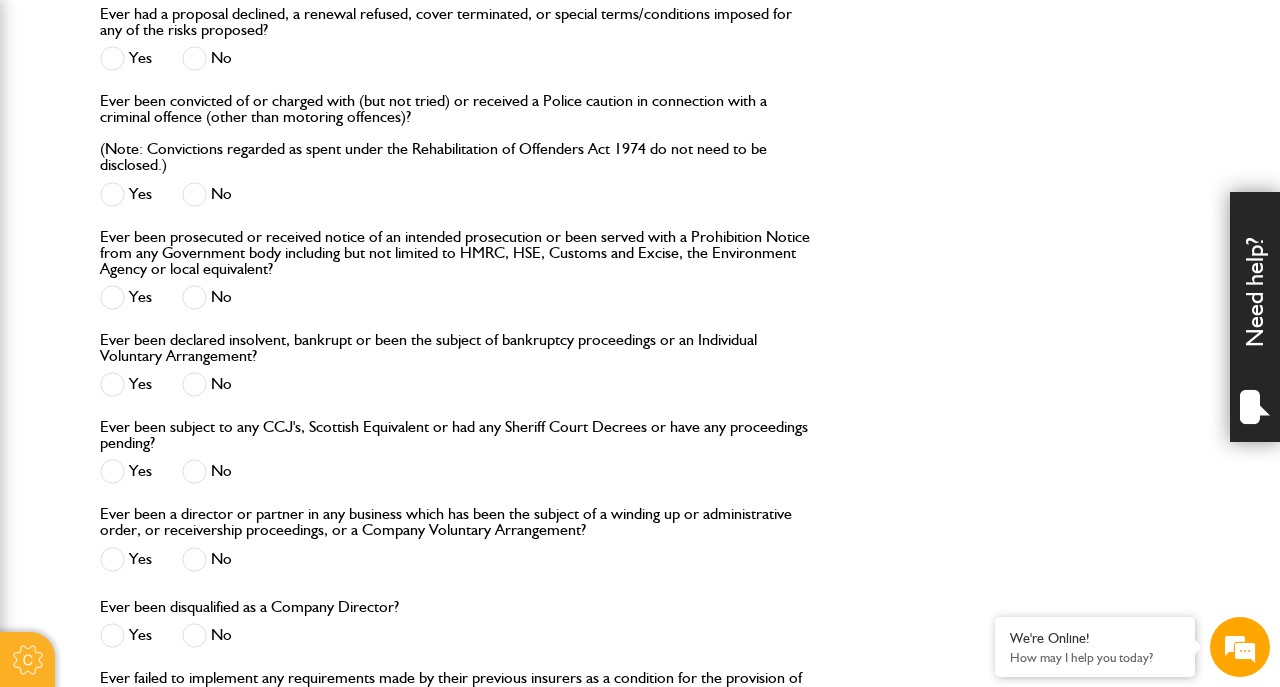 click at bounding box center (194, 297) 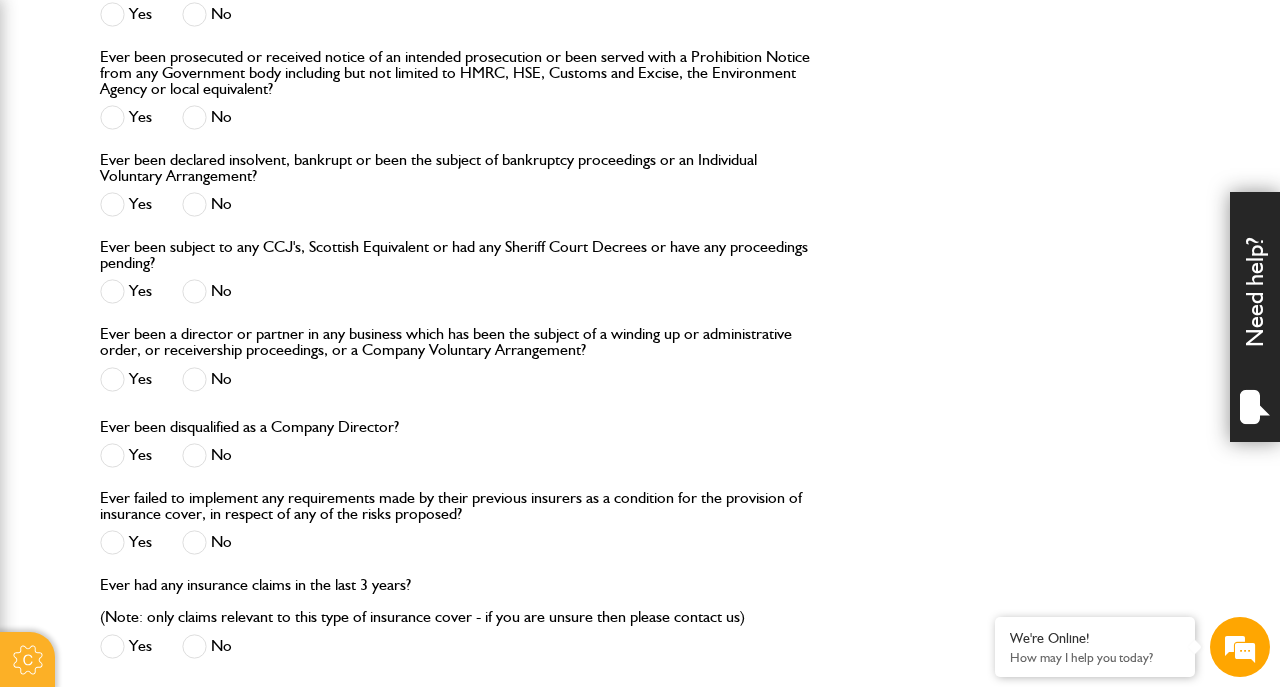 scroll, scrollTop: 2596, scrollLeft: 0, axis: vertical 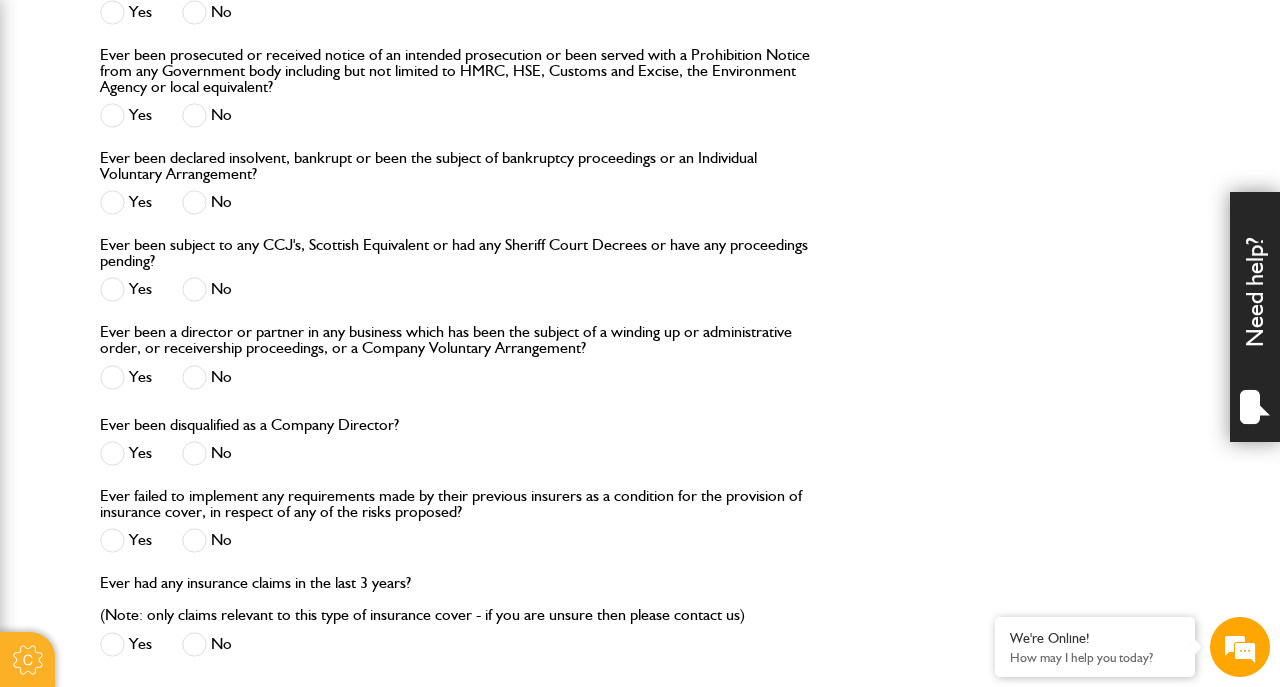 click at bounding box center [194, 377] 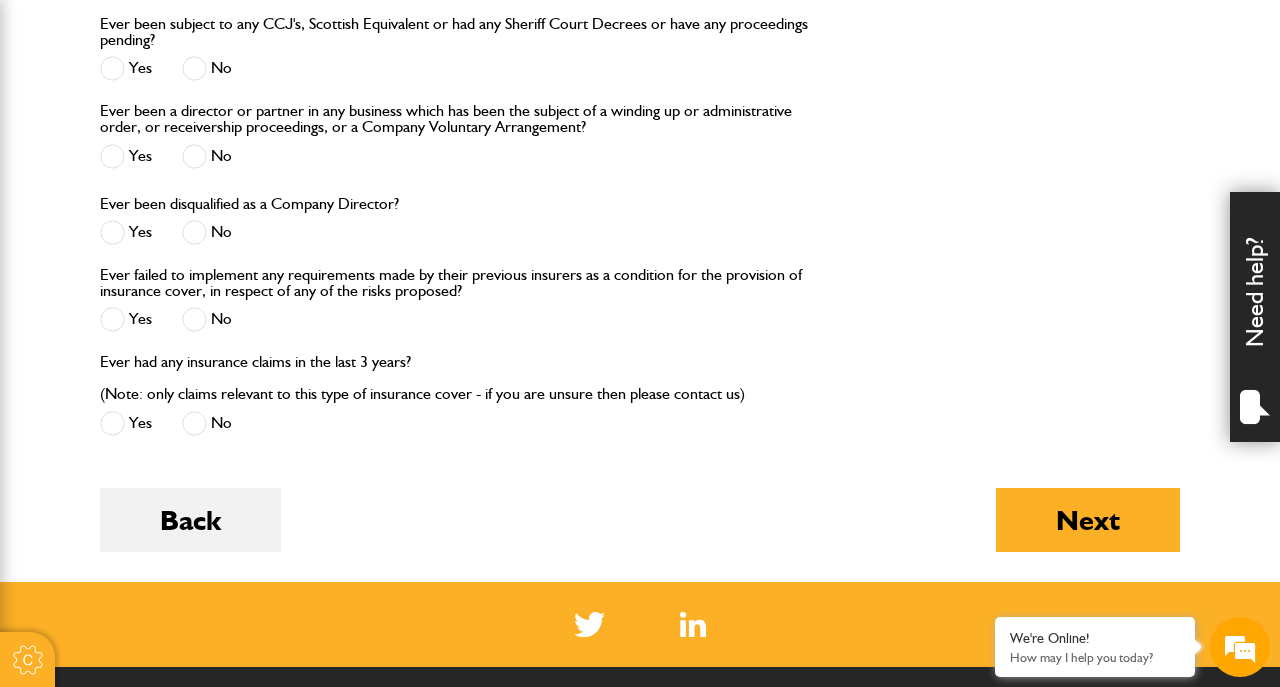 scroll, scrollTop: 2823, scrollLeft: 0, axis: vertical 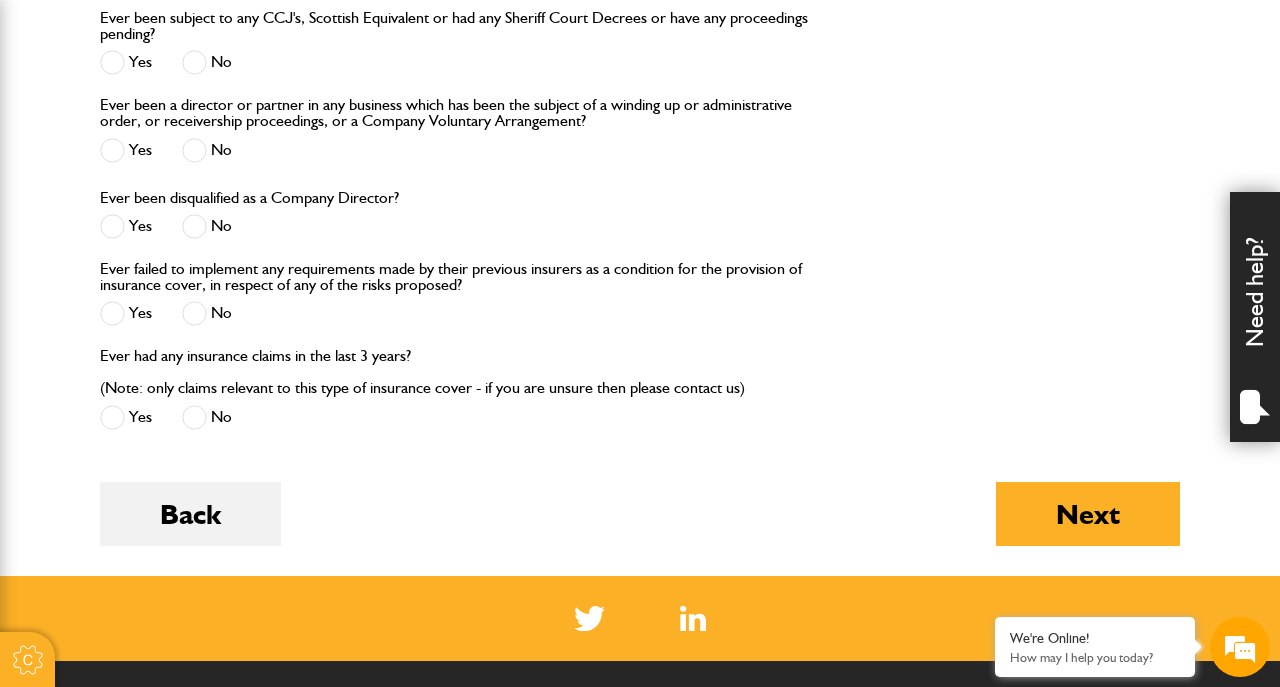 click at bounding box center [194, 313] 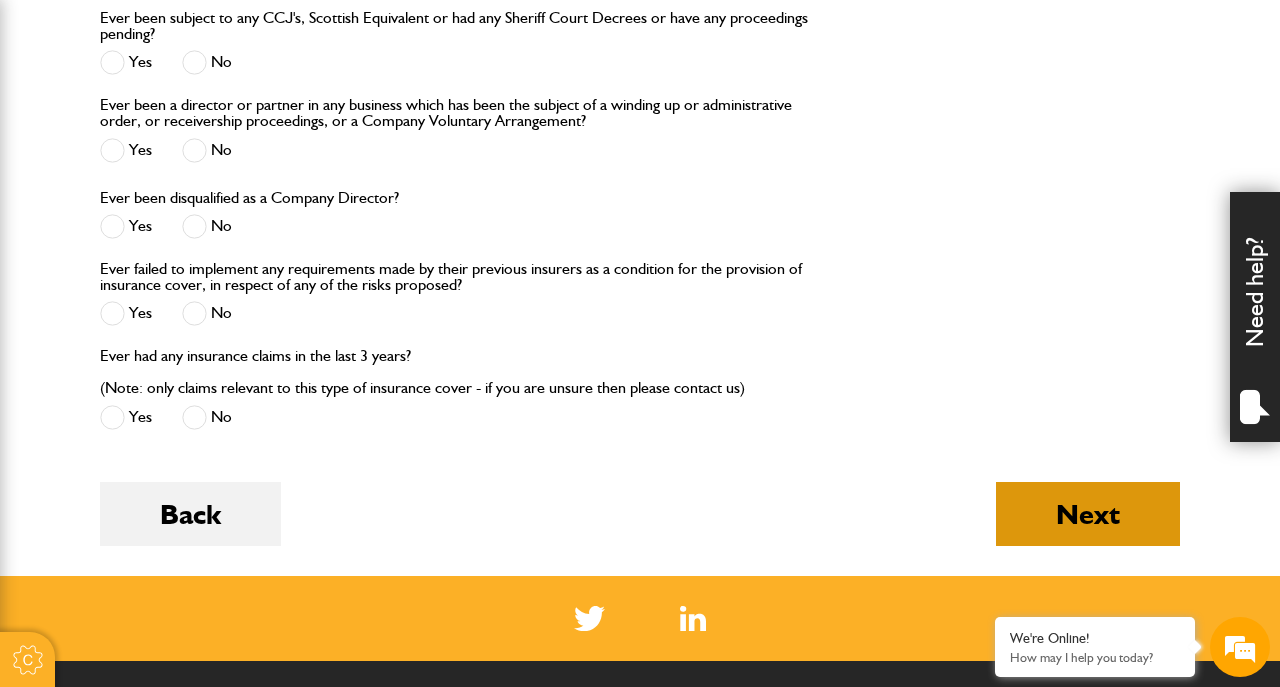 click on "Next" at bounding box center (1088, 514) 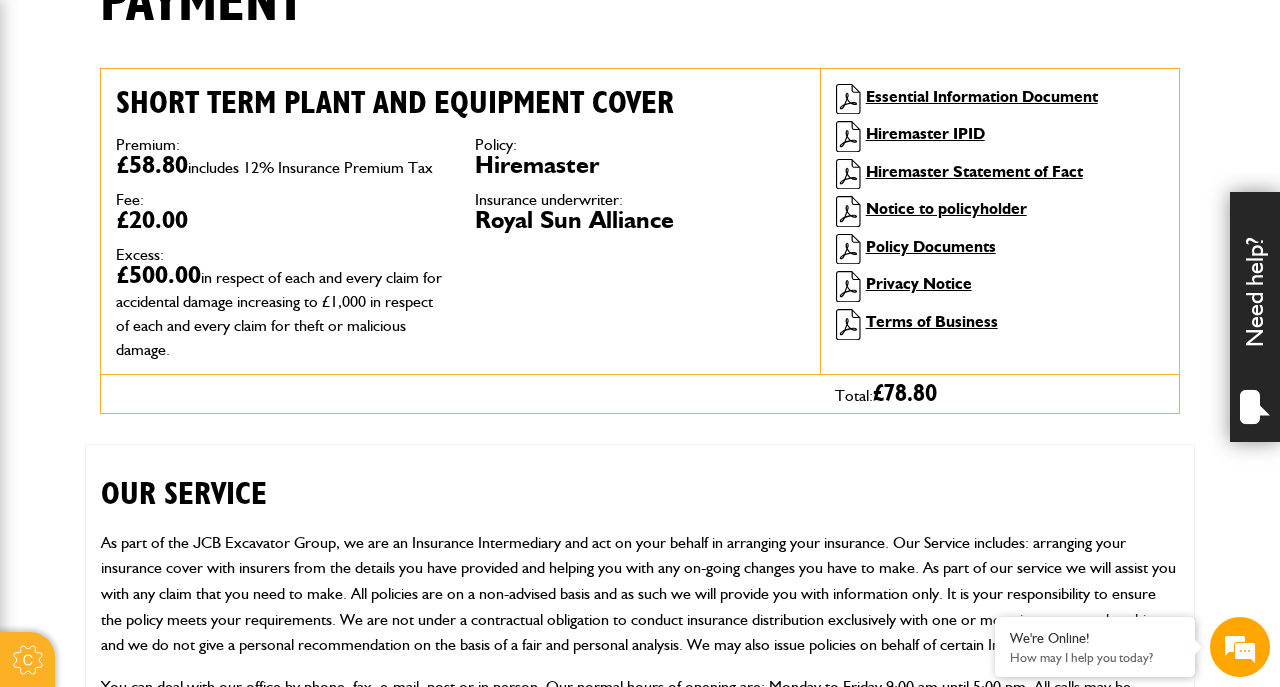scroll, scrollTop: 575, scrollLeft: 0, axis: vertical 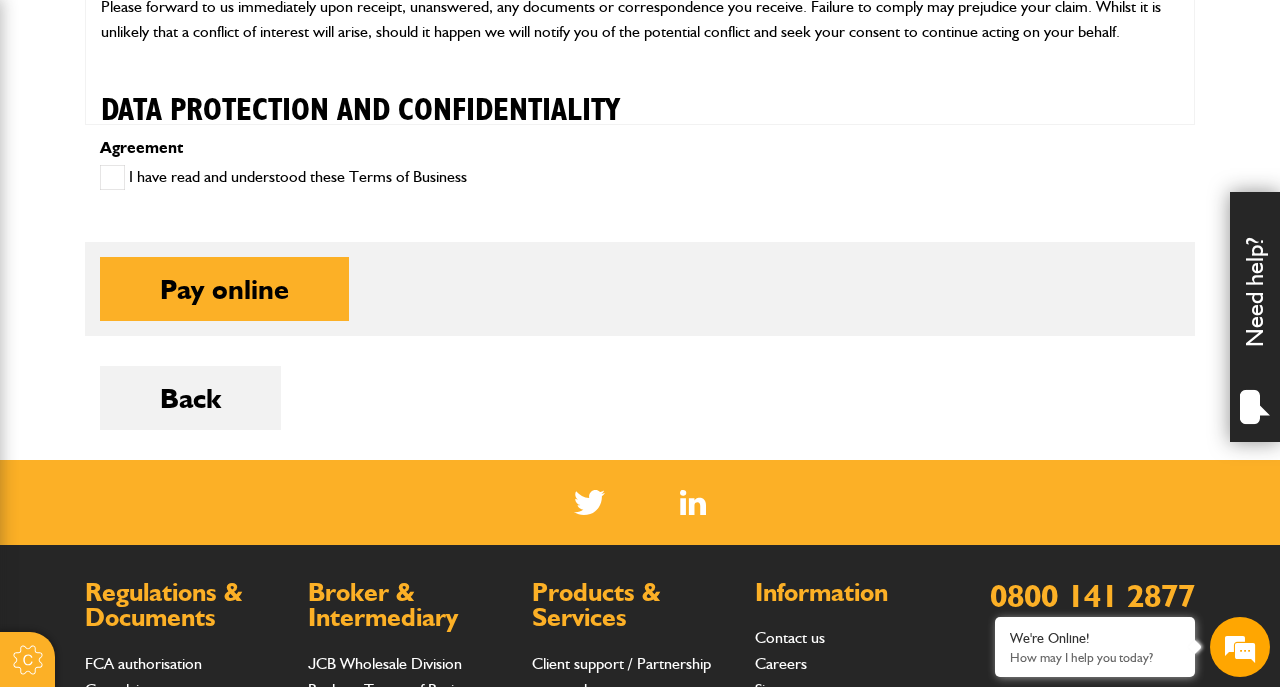 click at bounding box center [112, 177] 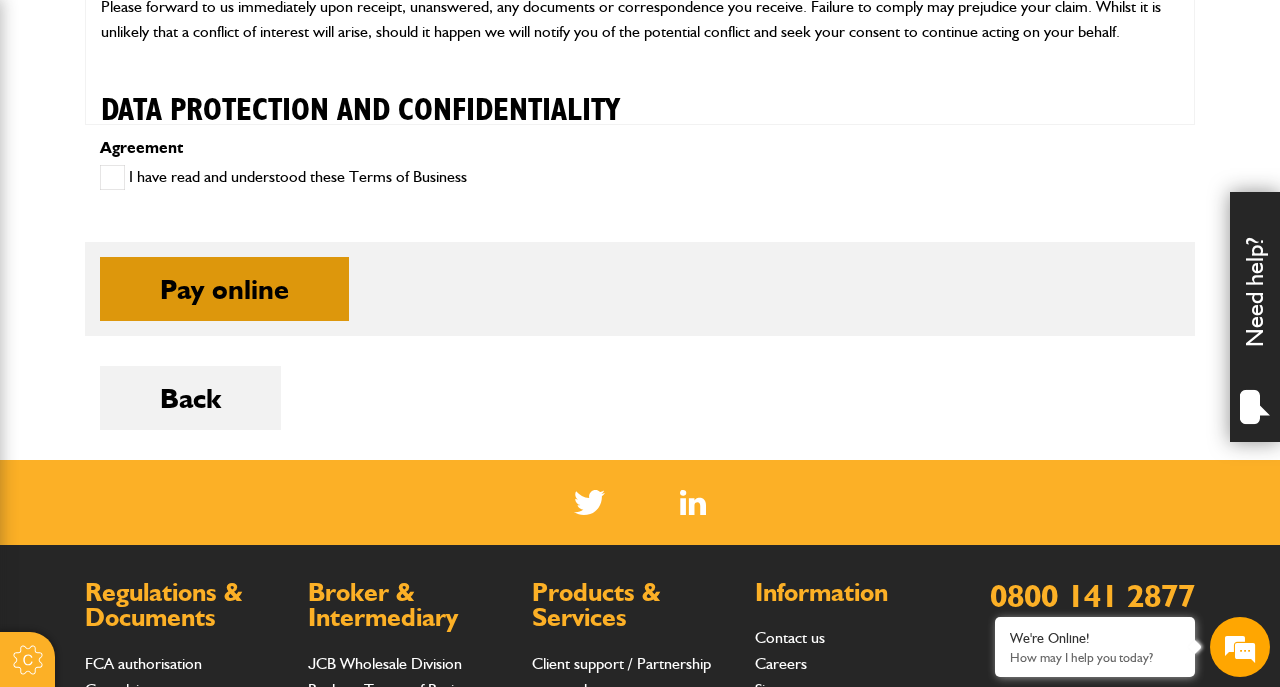 click on "Pay online" at bounding box center [224, 289] 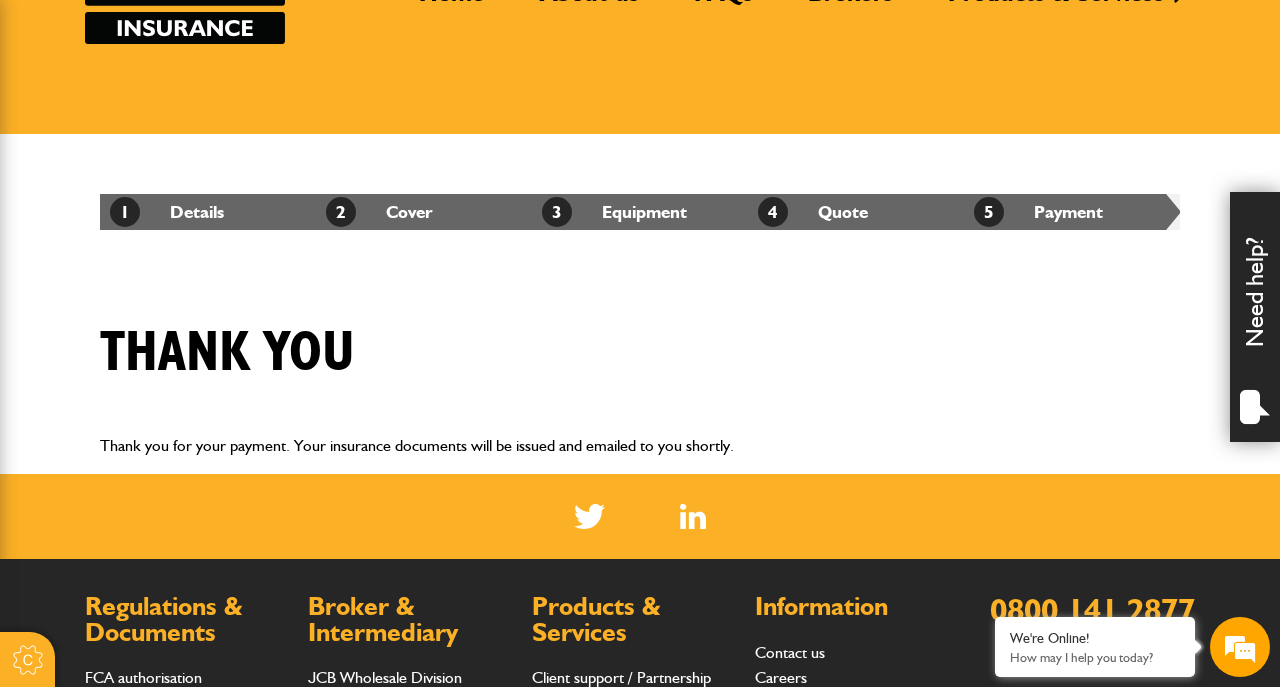 scroll, scrollTop: 202, scrollLeft: 0, axis: vertical 